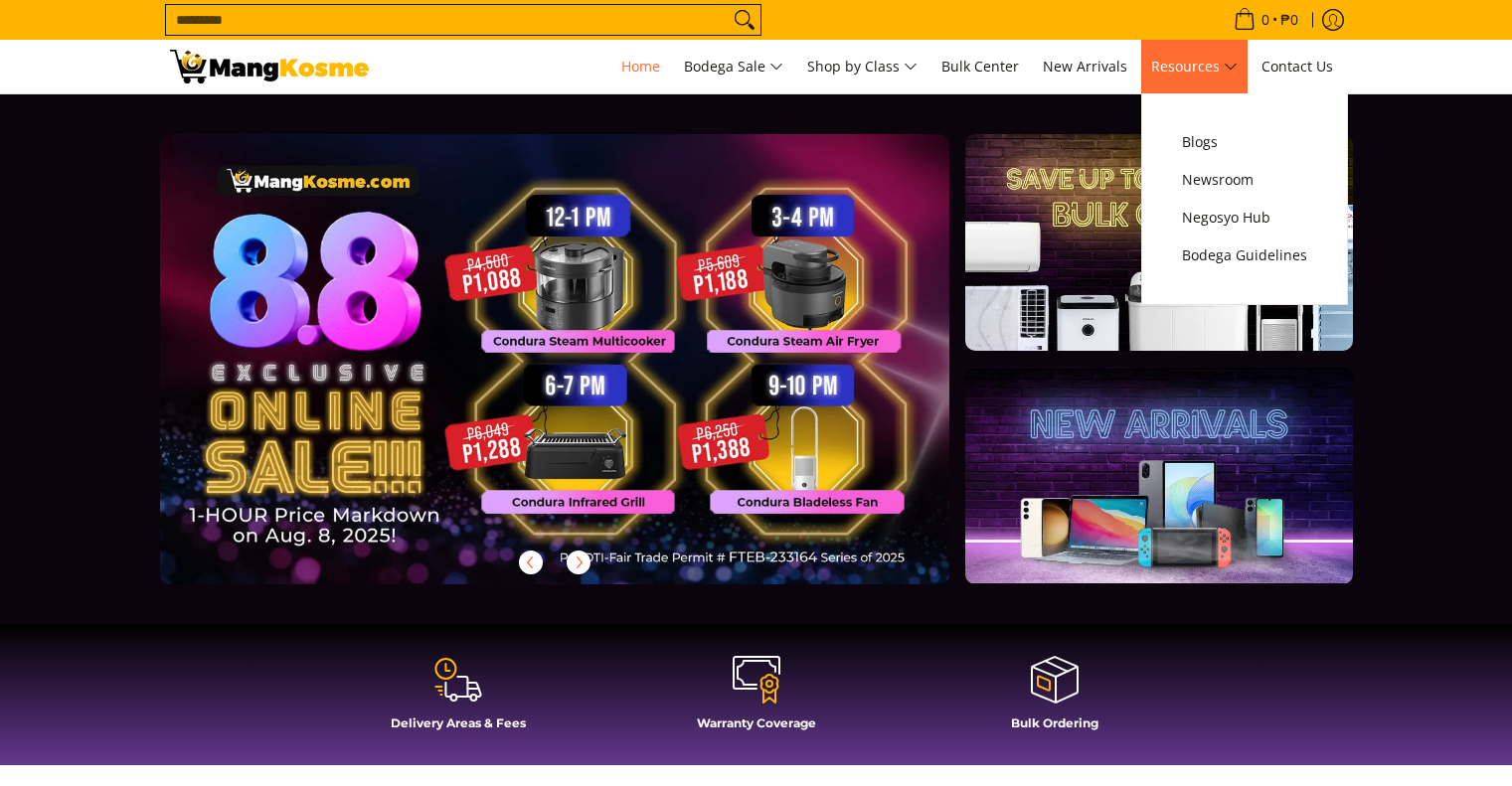 scroll, scrollTop: 0, scrollLeft: 0, axis: both 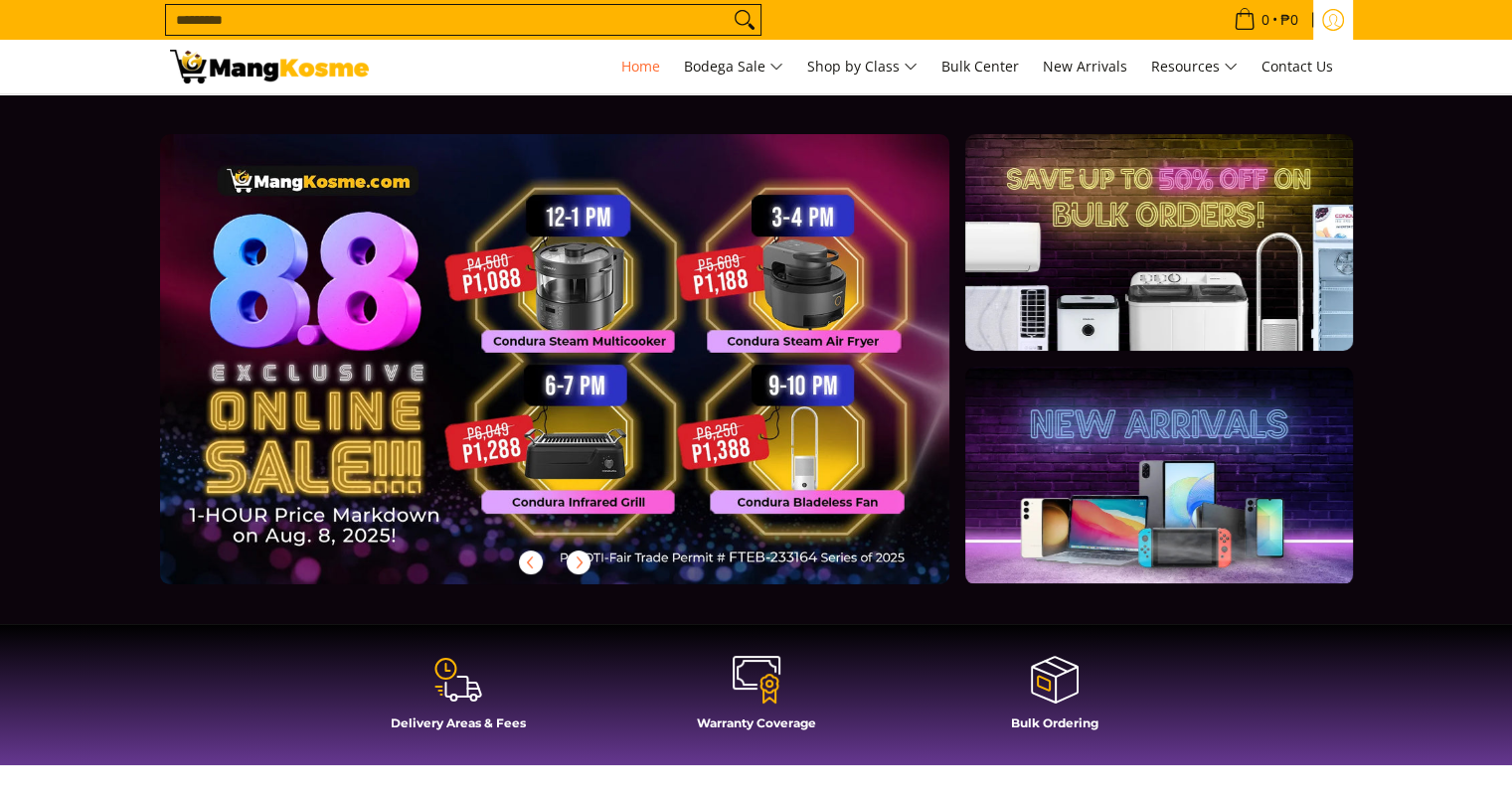 click 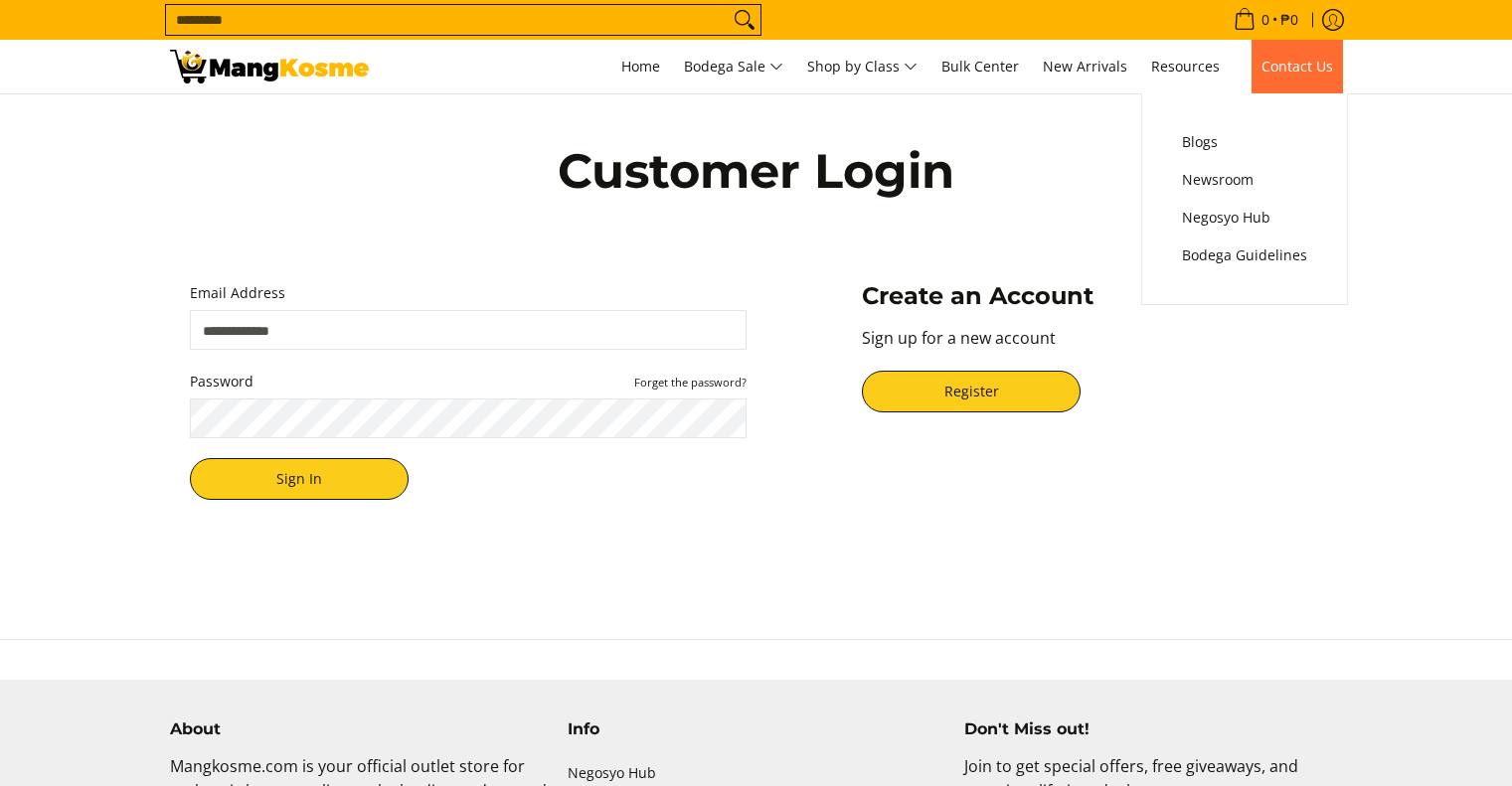scroll, scrollTop: 0, scrollLeft: 0, axis: both 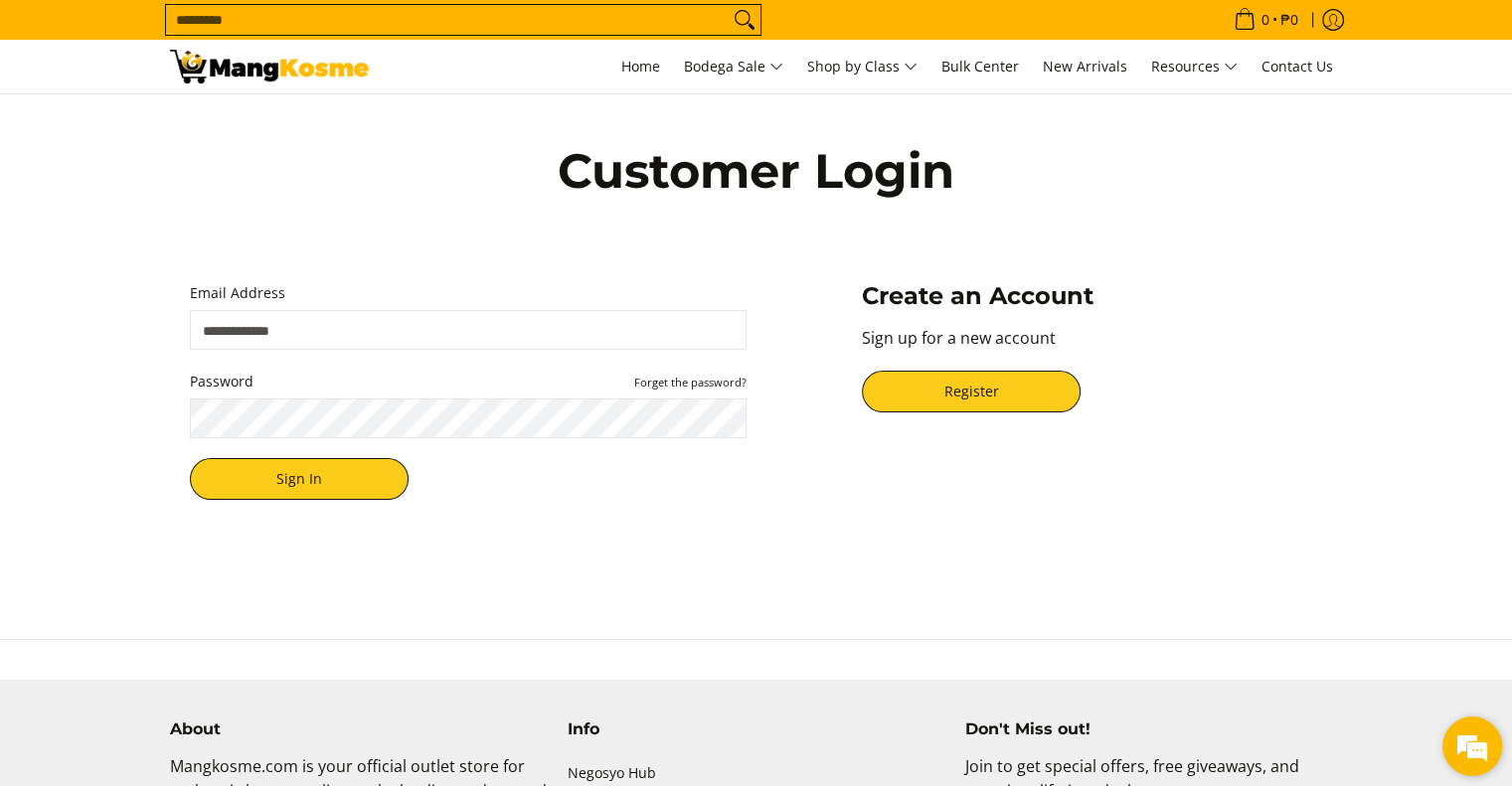 click at bounding box center [1472, 746] 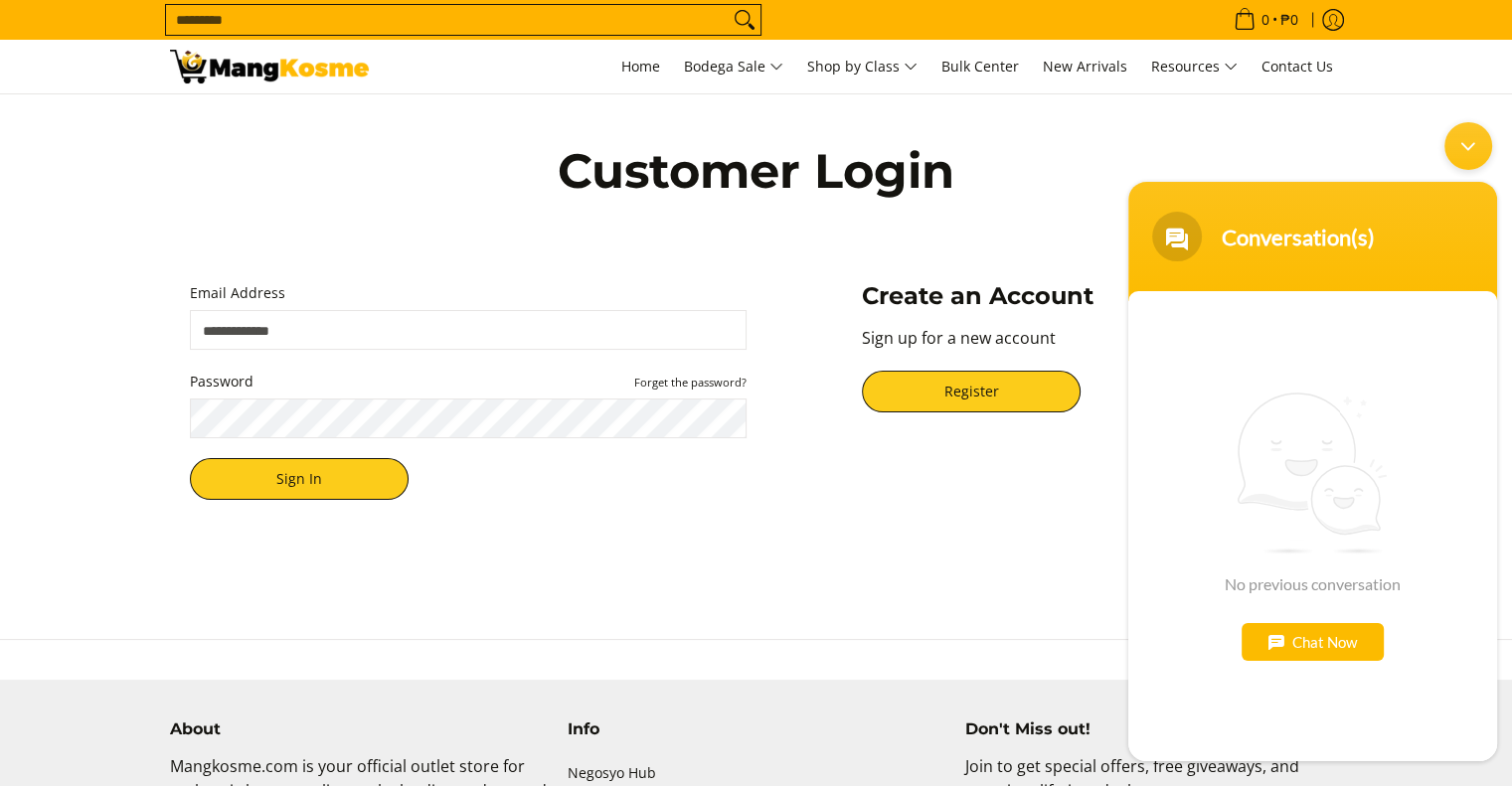 click on "Chat Now" at bounding box center [1312, 642] 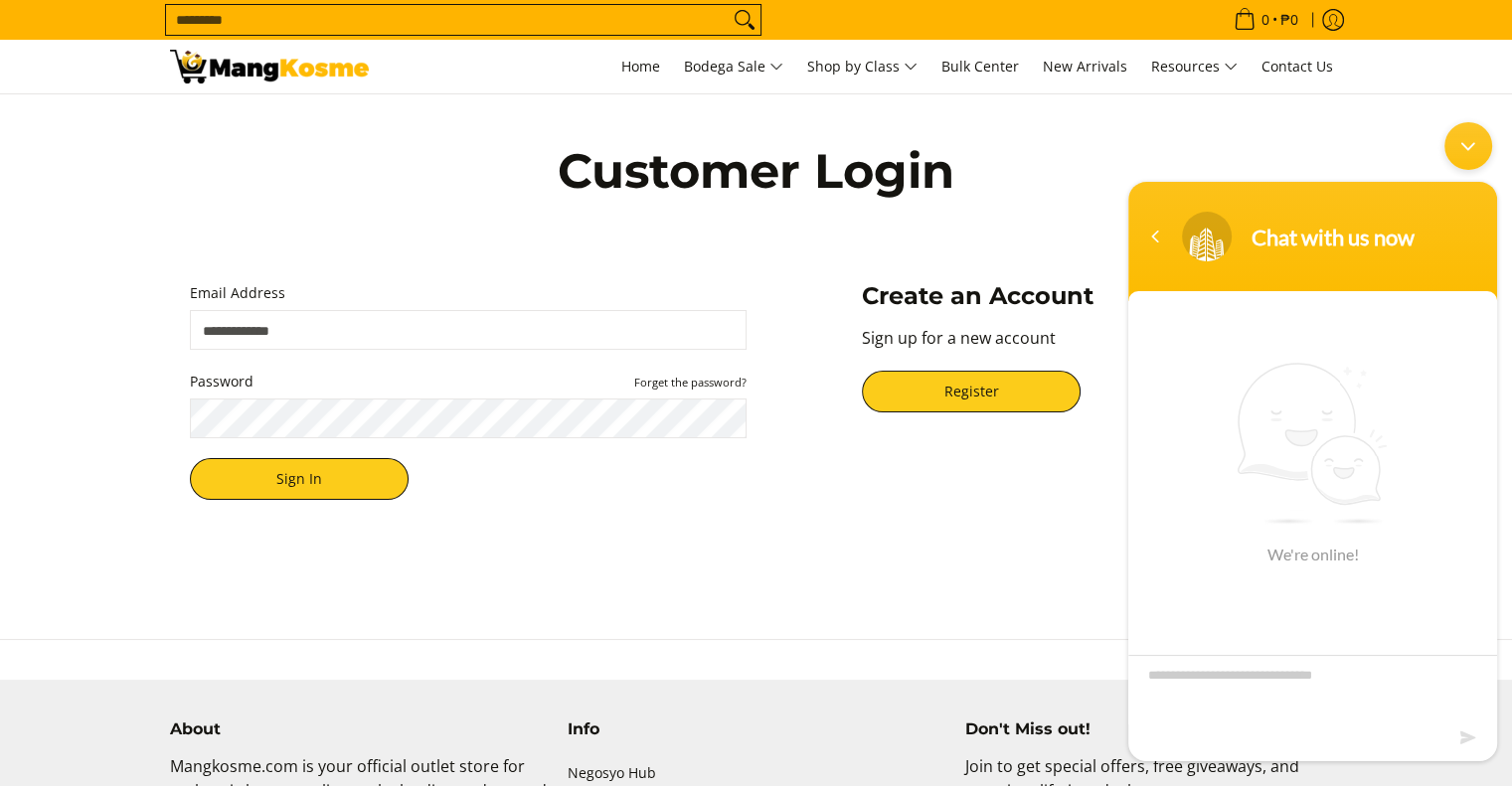 click at bounding box center [1312, 690] 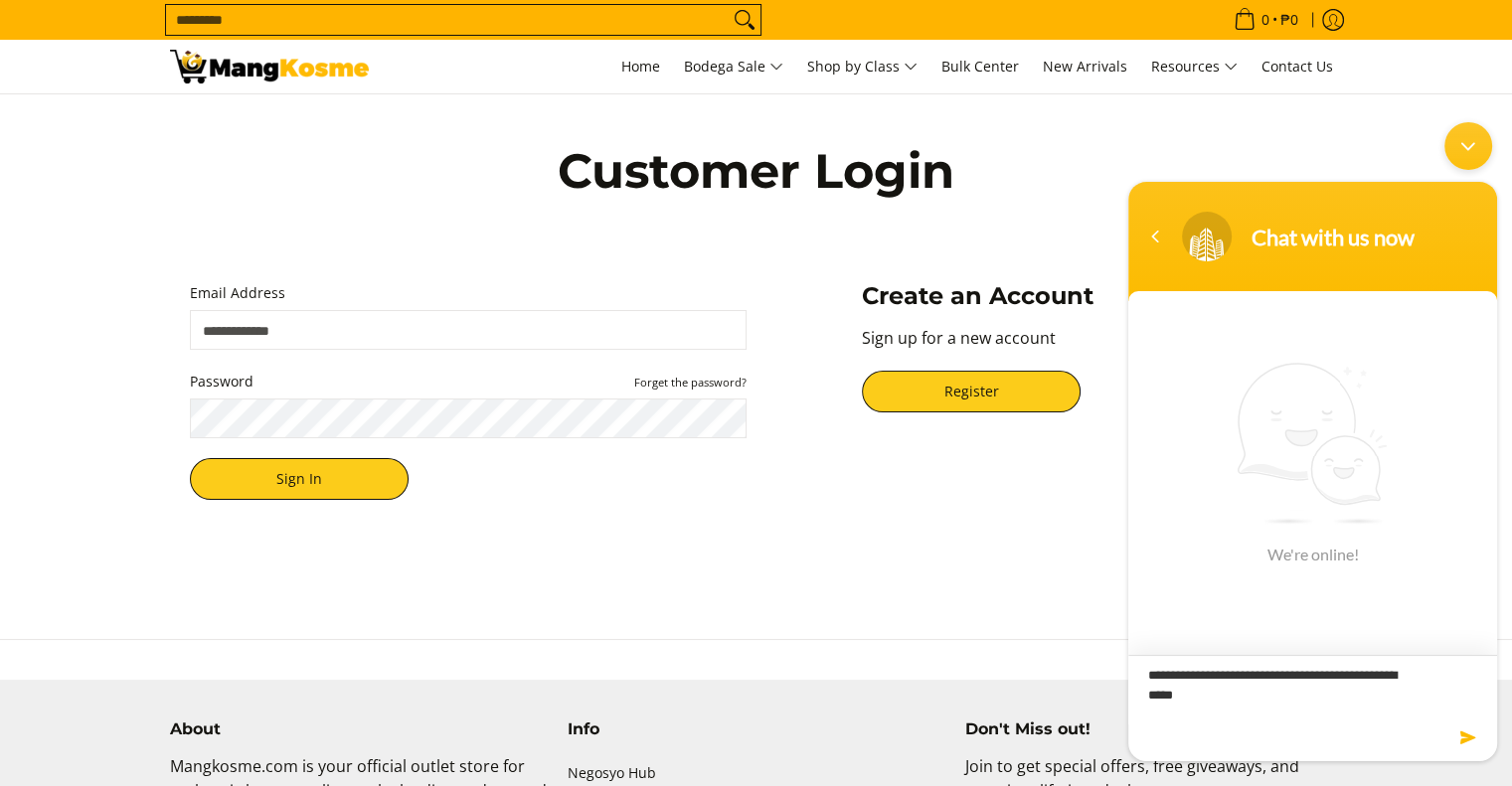 type on "**********" 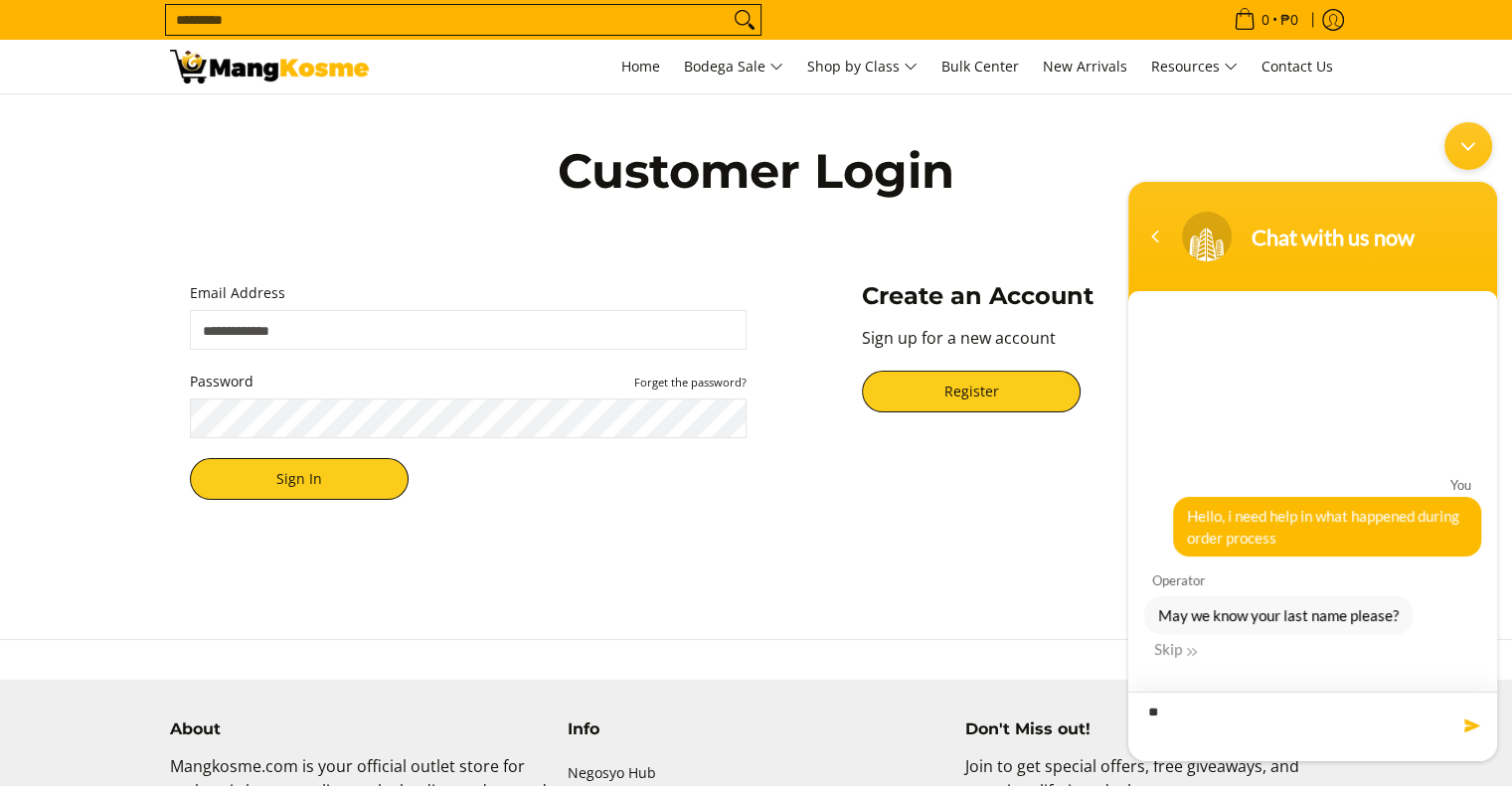 type on "*" 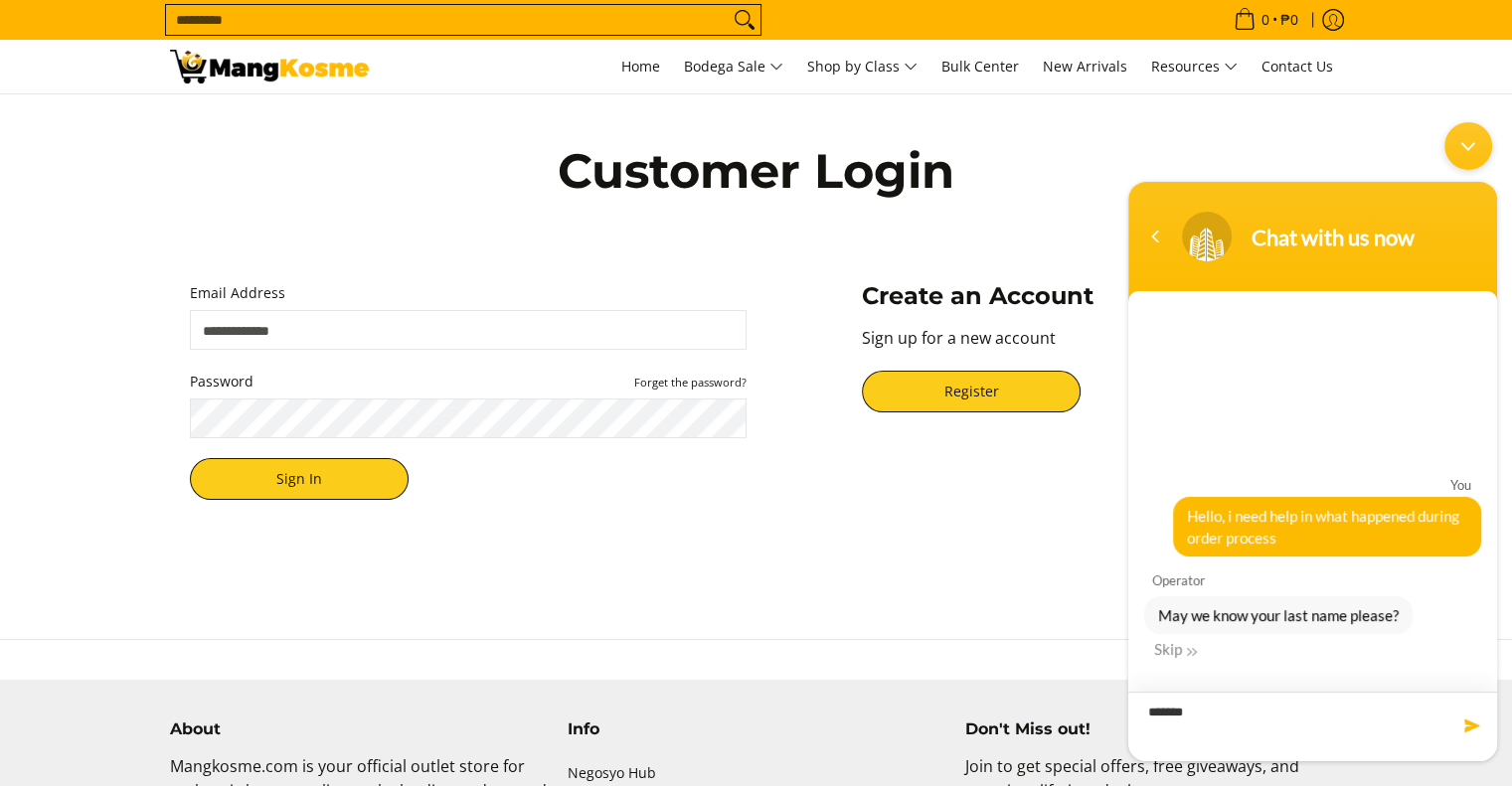 type on "********" 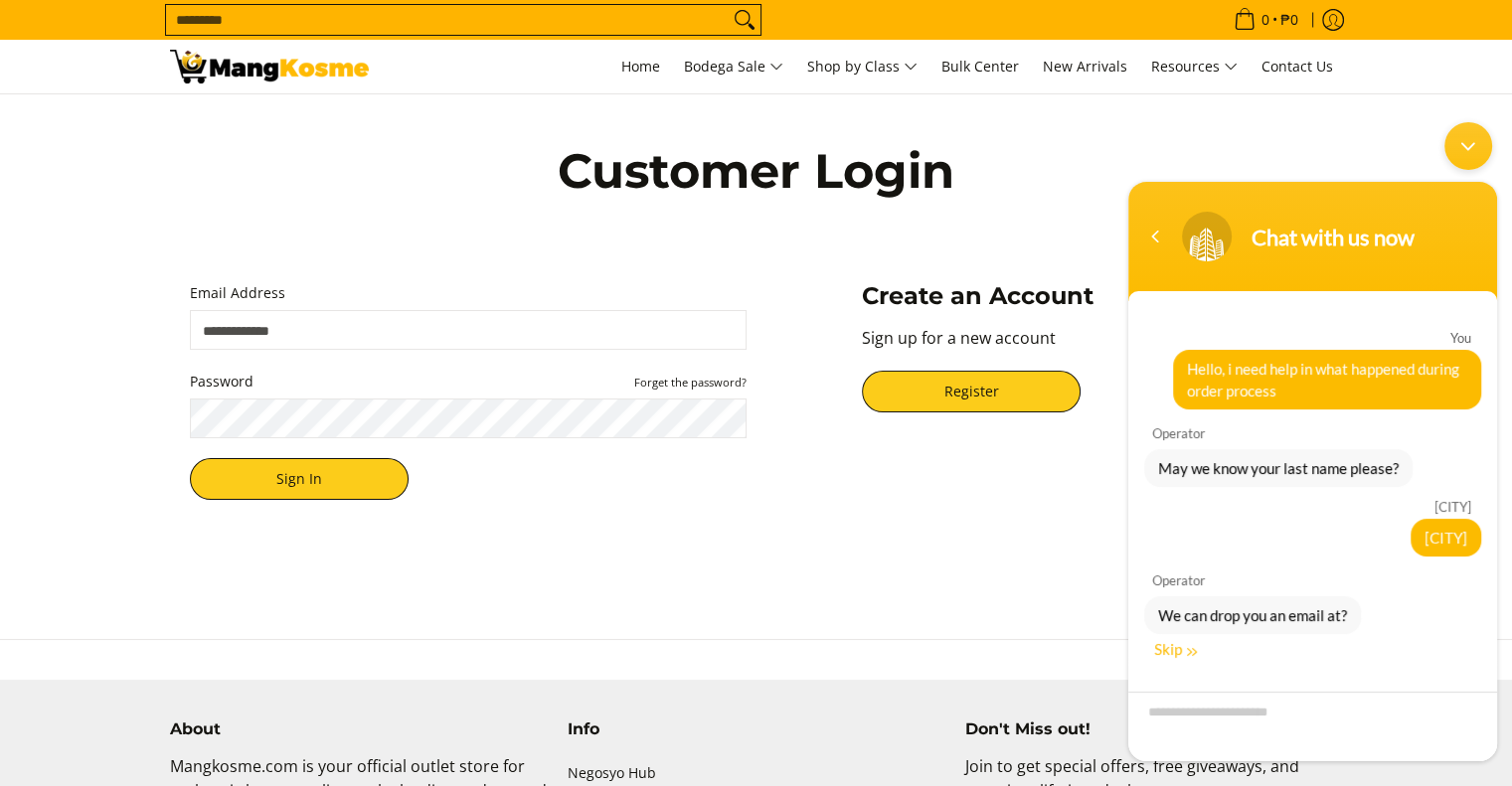 click on "Skip" at bounding box center (1175, 649) 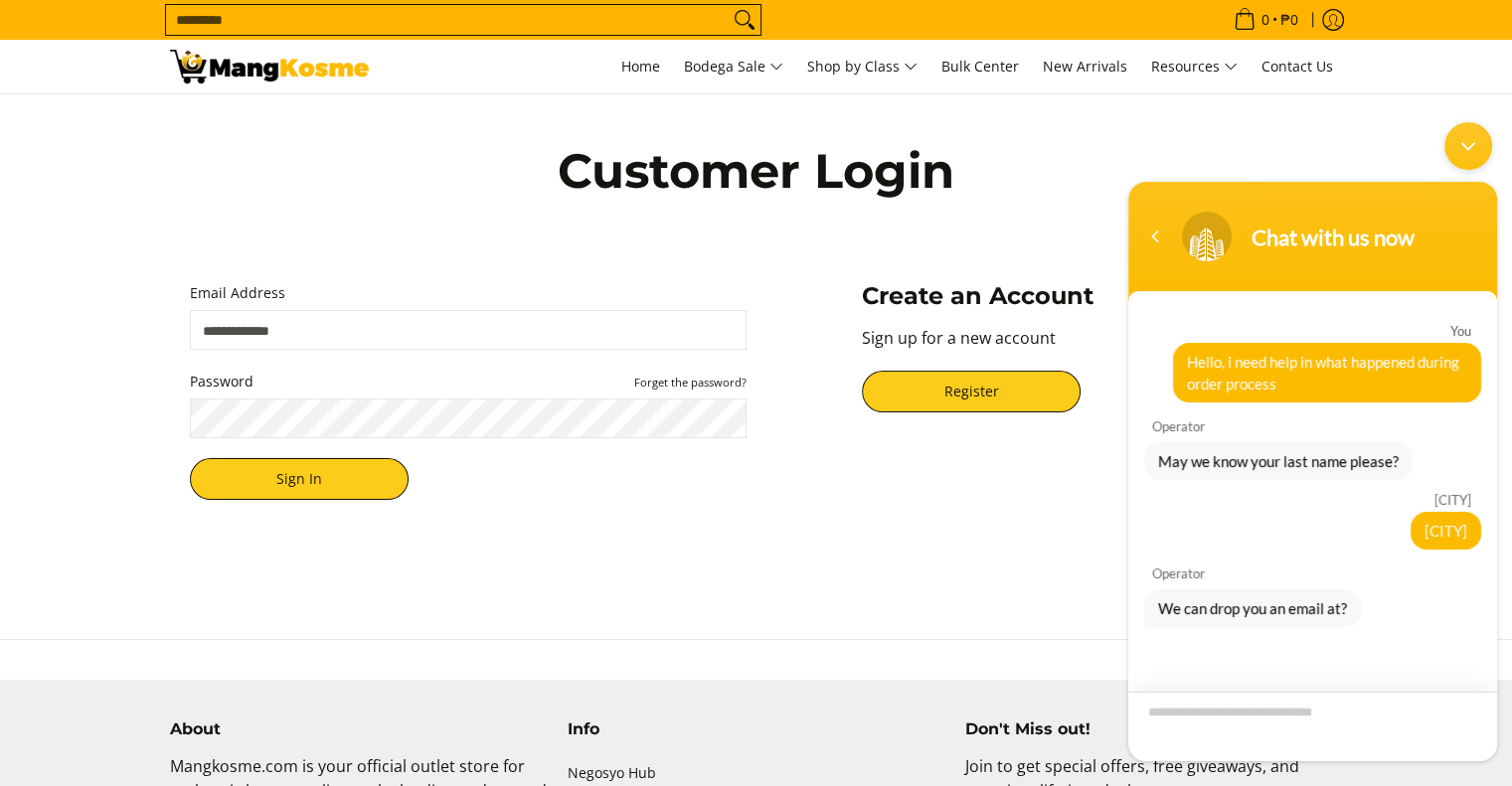 scroll, scrollTop: 35, scrollLeft: 0, axis: vertical 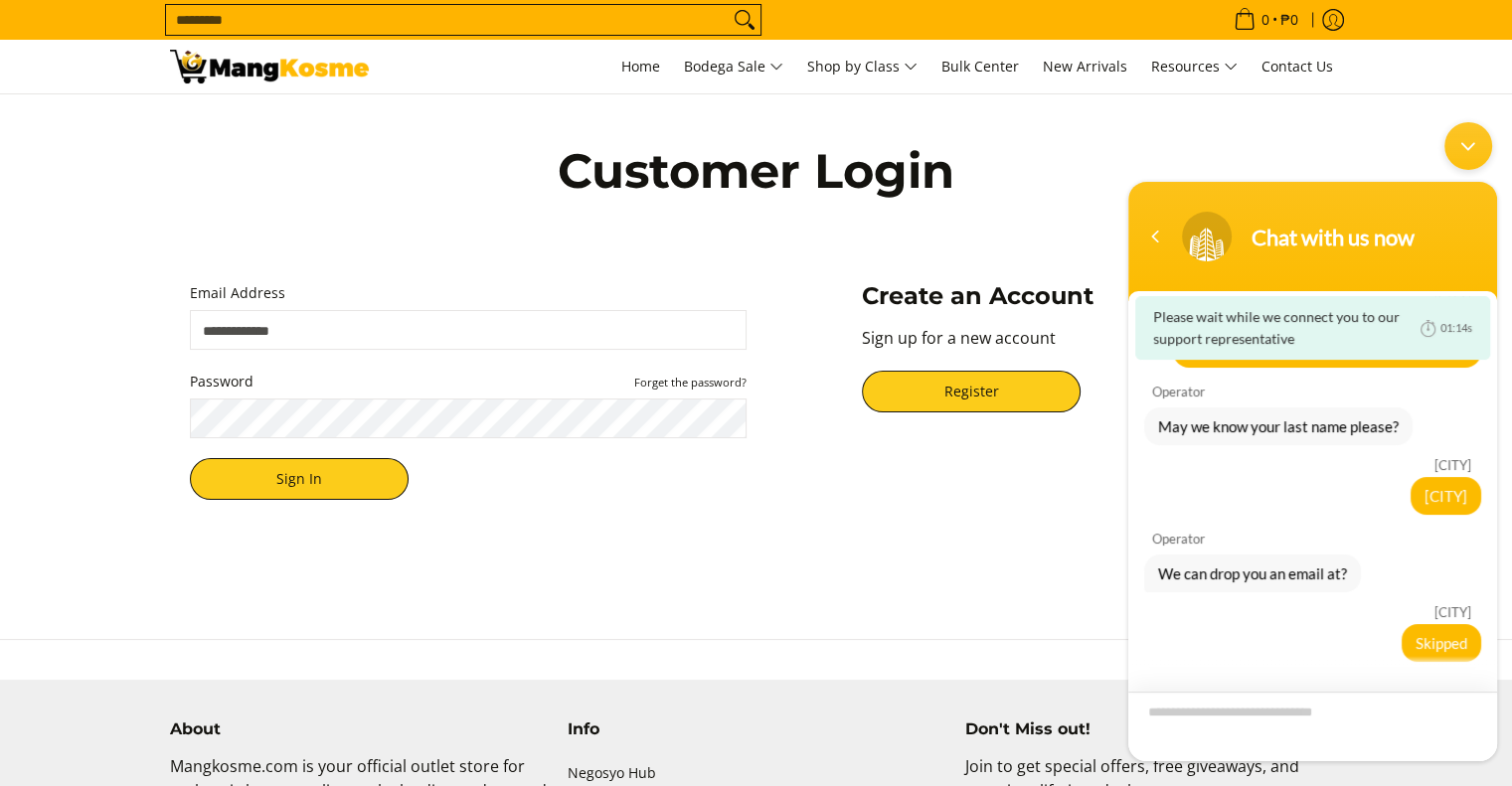 click at bounding box center [1312, 726] 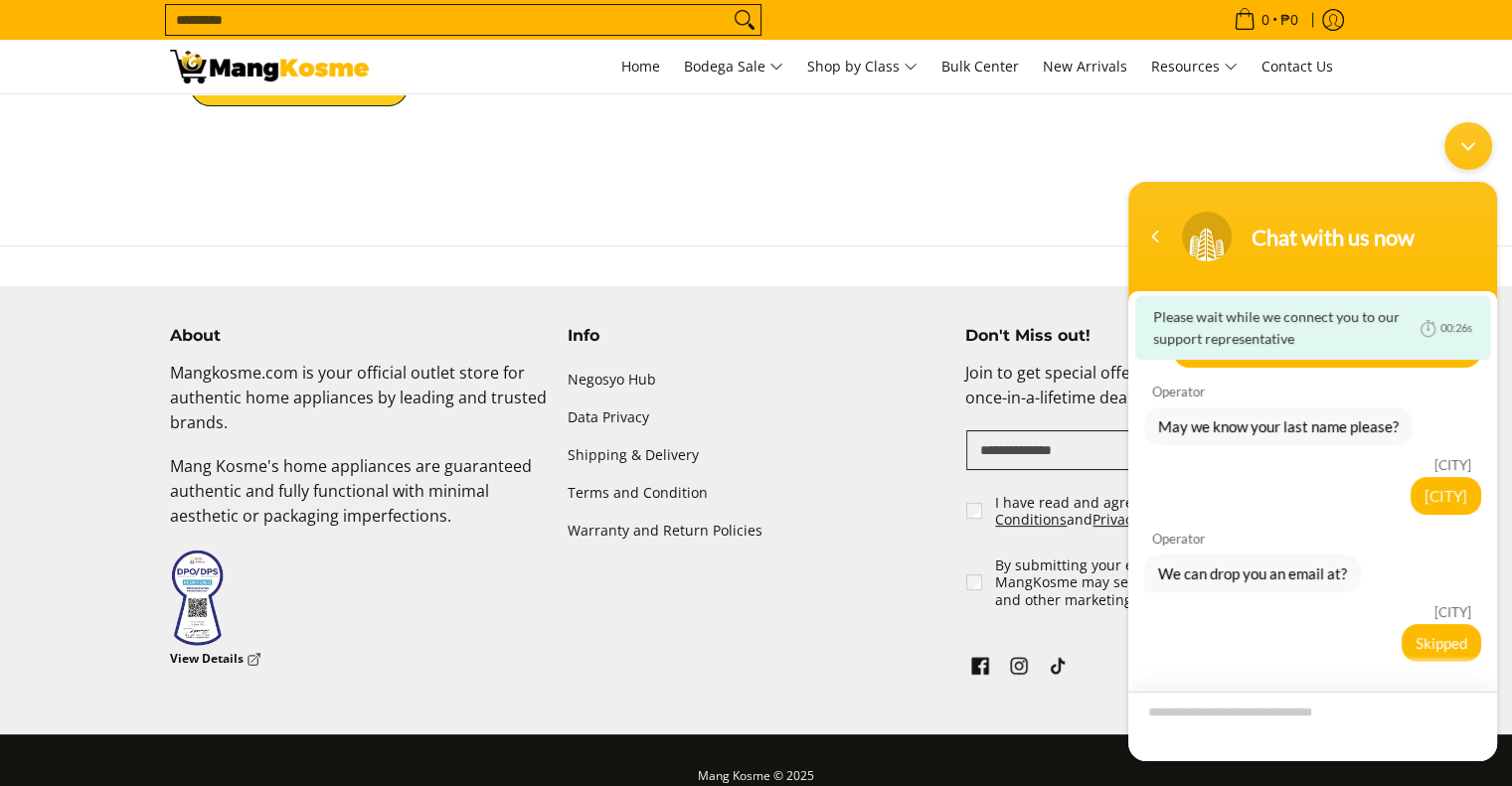 scroll, scrollTop: 449, scrollLeft: 0, axis: vertical 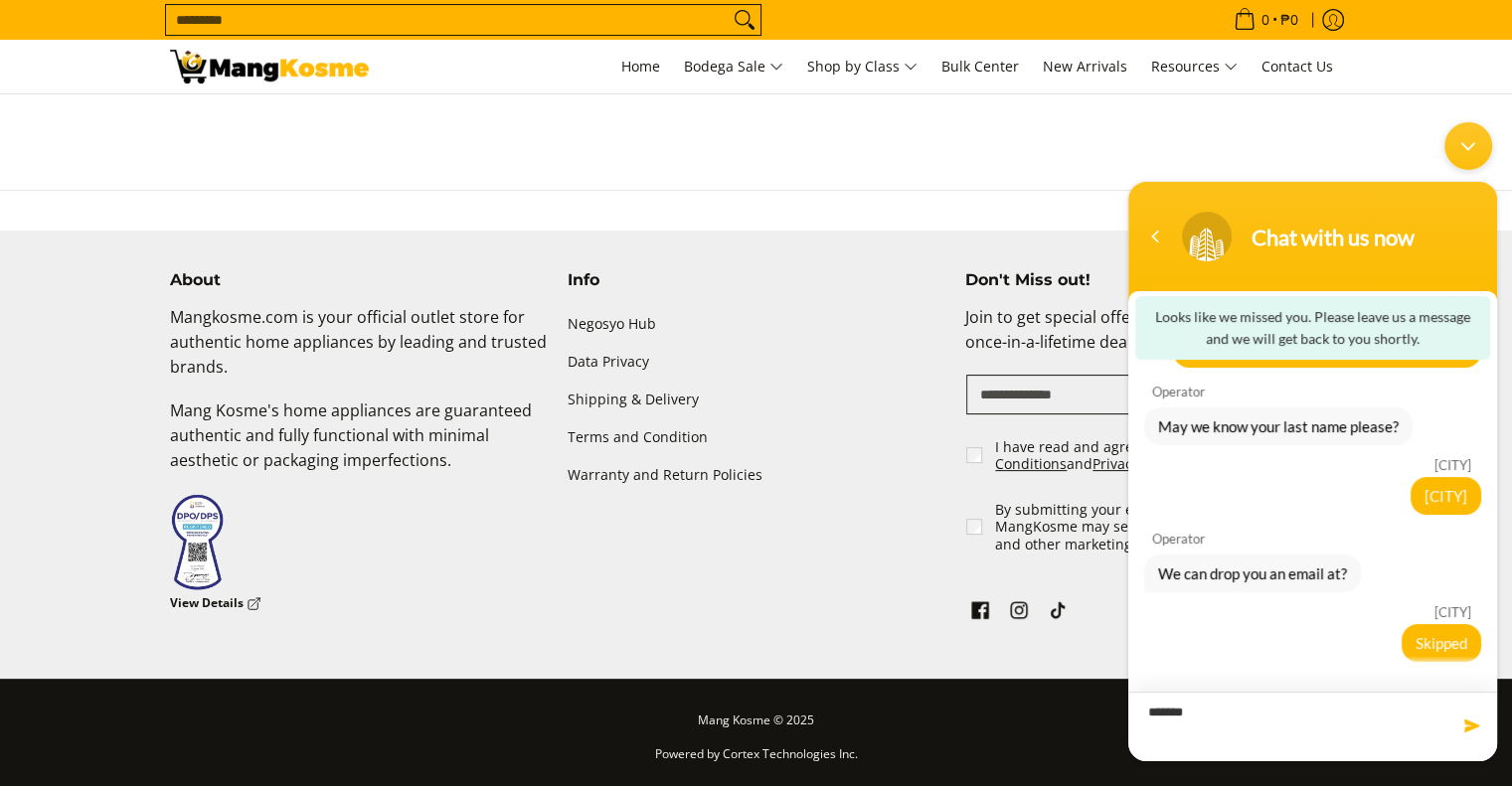 type on "*****" 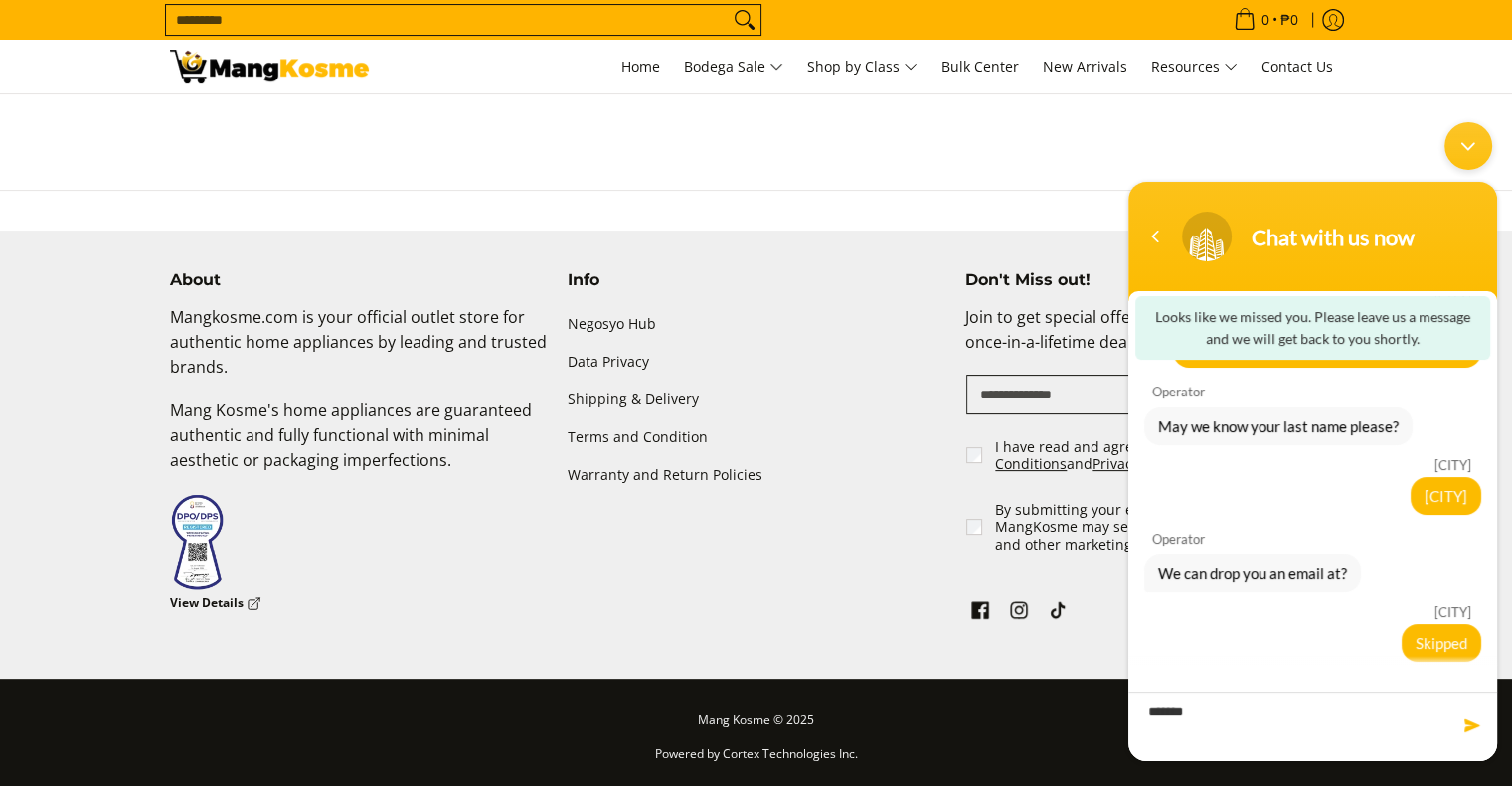 click at bounding box center [1472, 725] 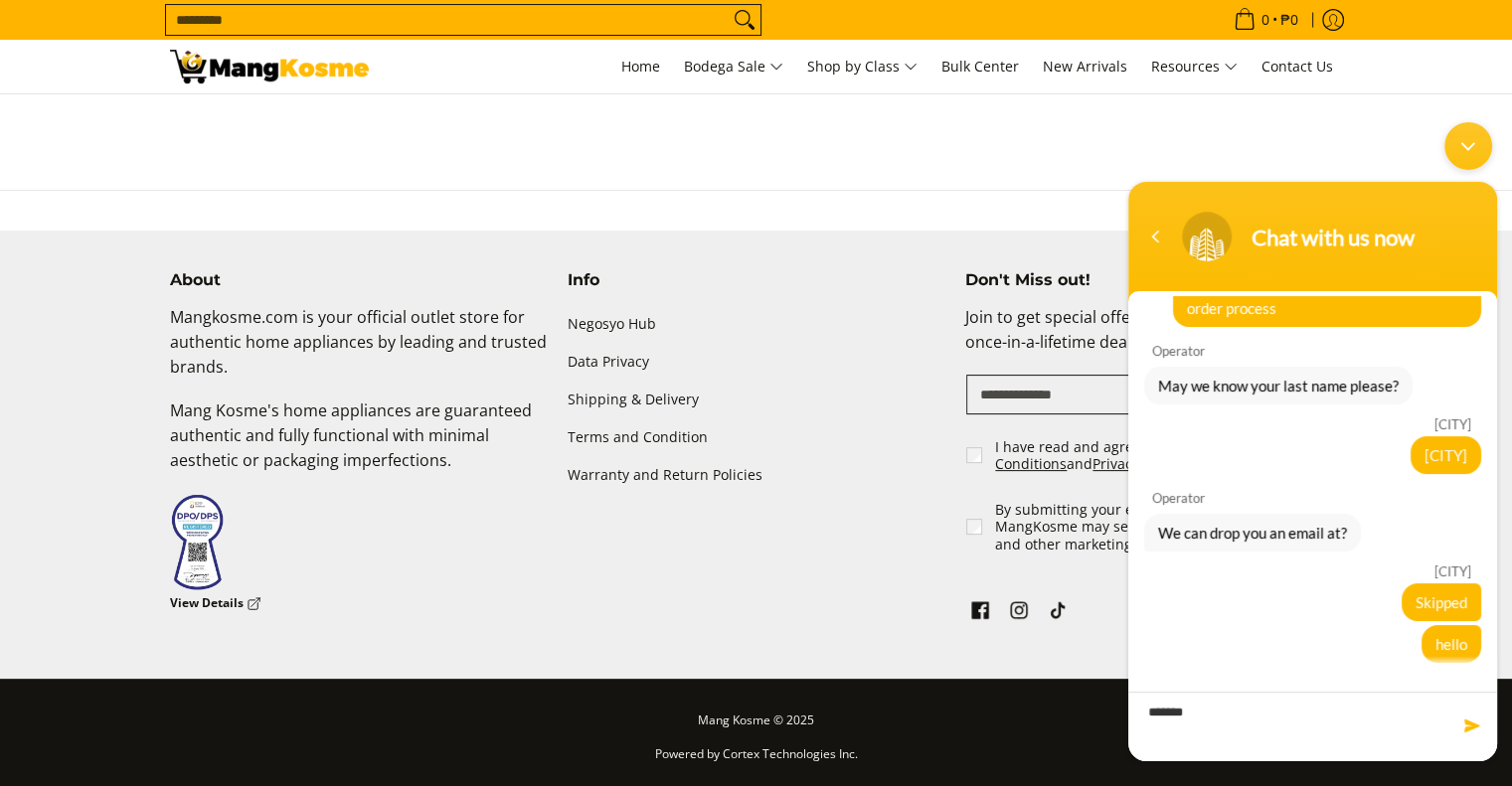 type 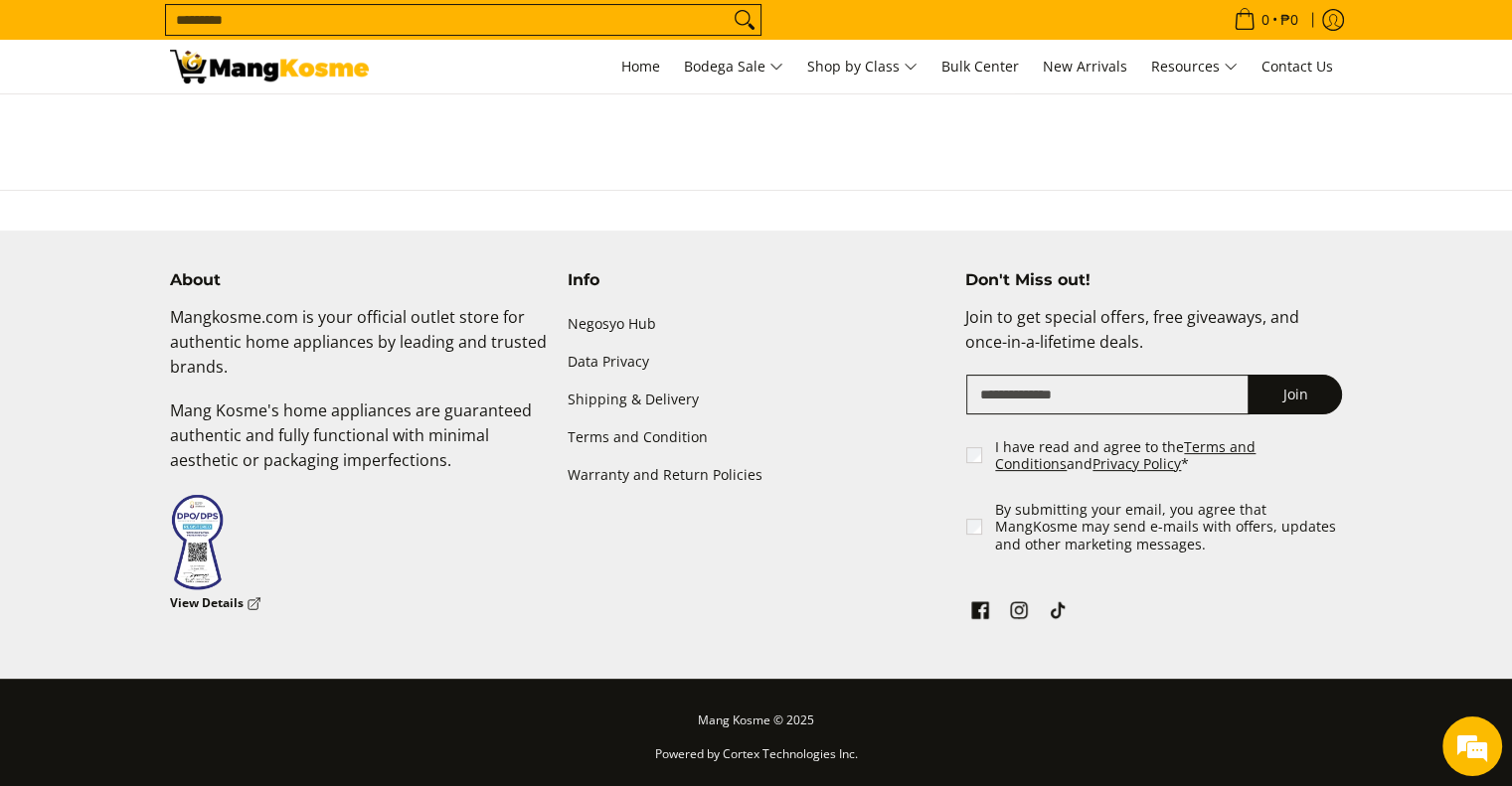 scroll, scrollTop: 0, scrollLeft: 0, axis: both 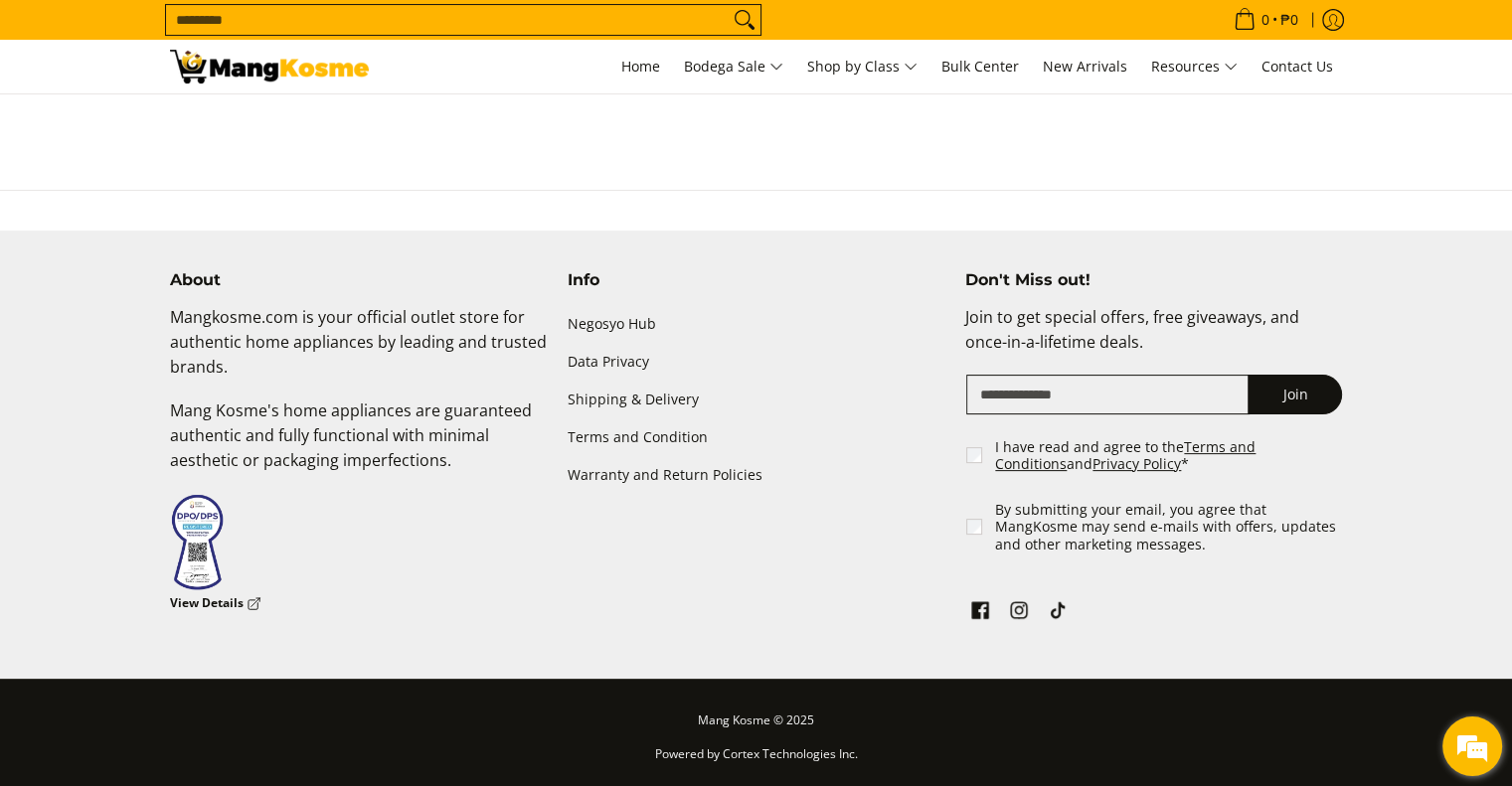 click at bounding box center (1472, 746) 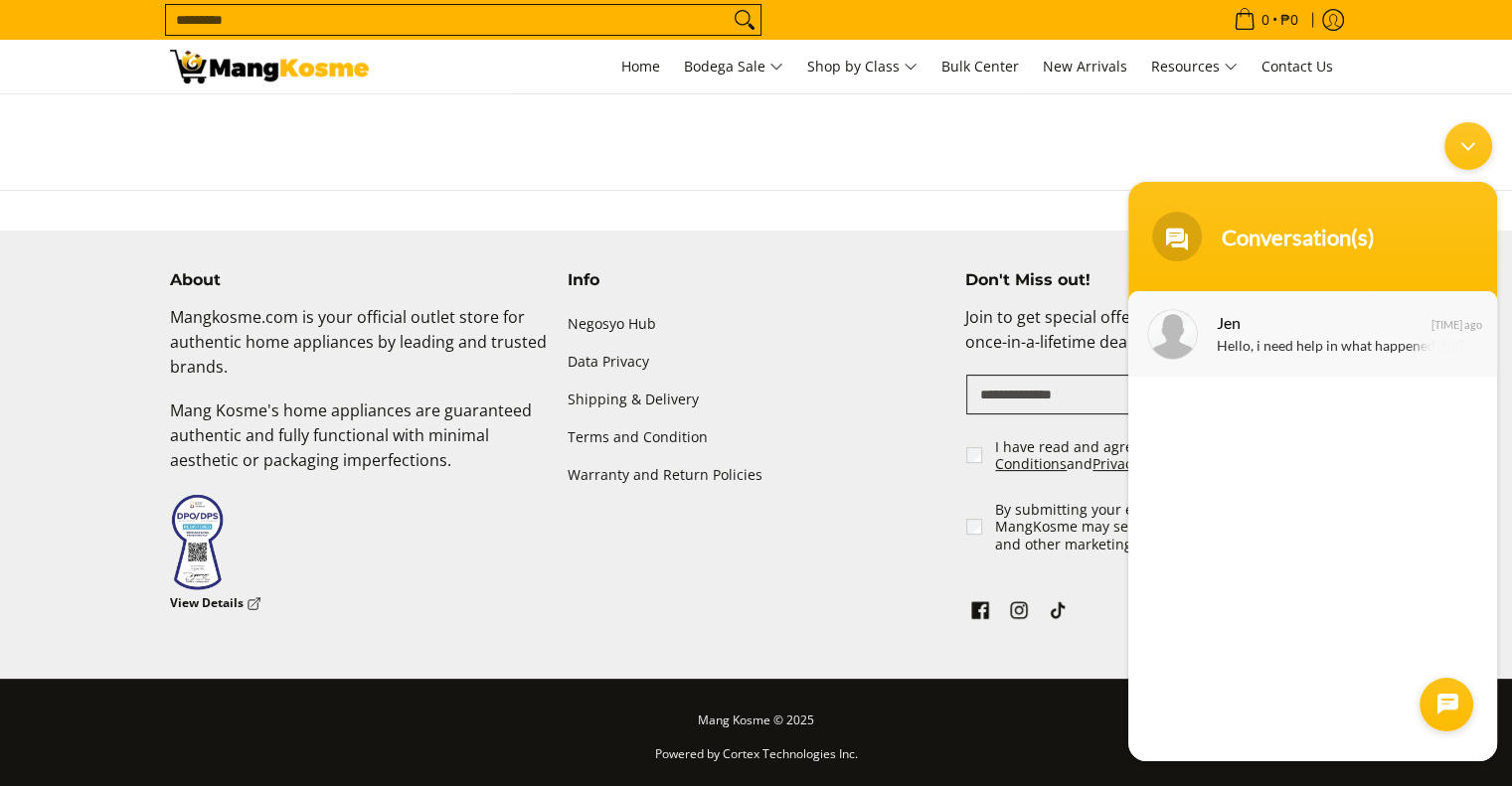 click on "Jen Hello, i need help in what happened during order process 24 mins ago" at bounding box center [1312, 334] 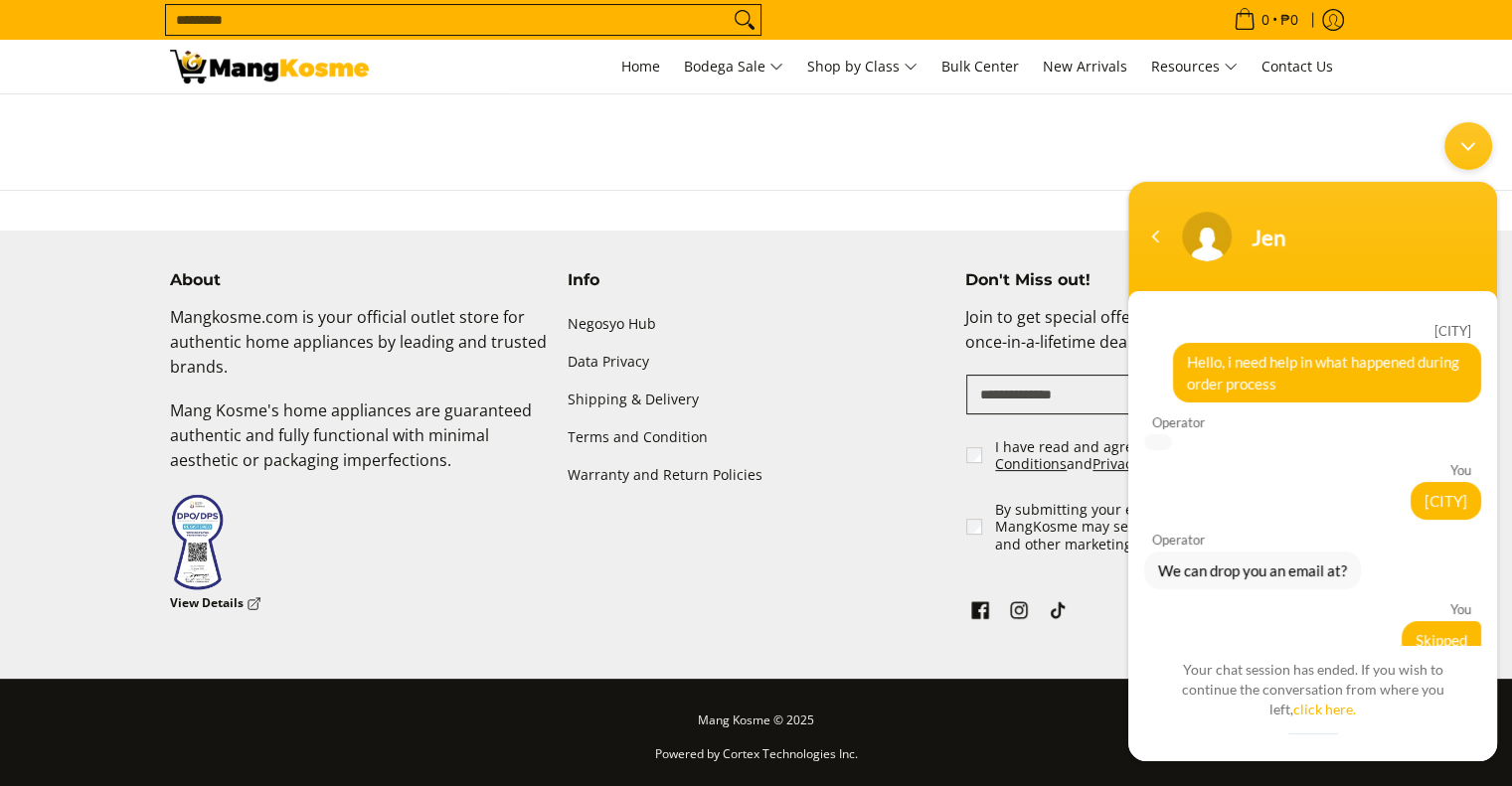 scroll, scrollTop: 52, scrollLeft: 0, axis: vertical 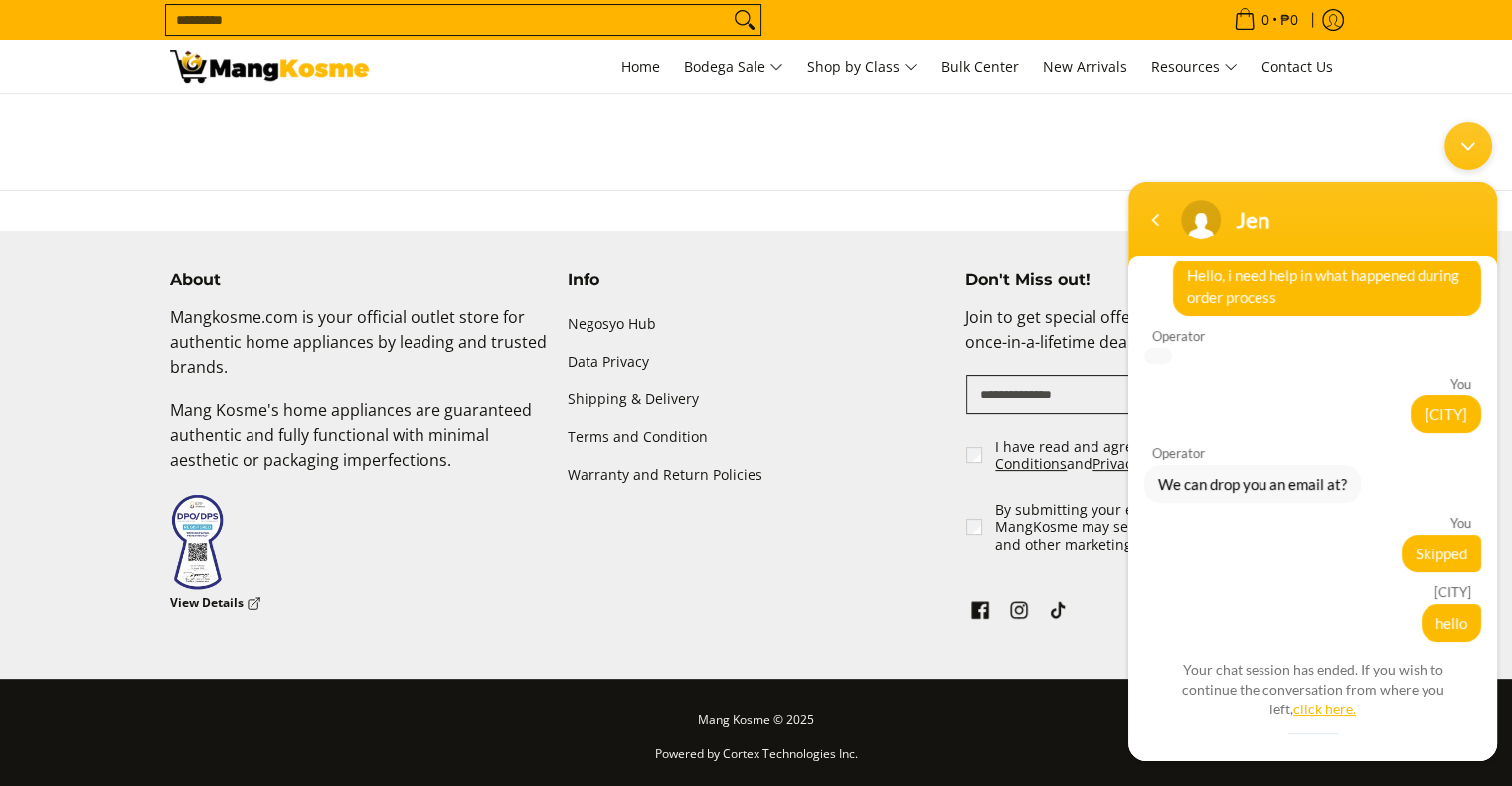 click on "click here." at bounding box center [1324, 708] 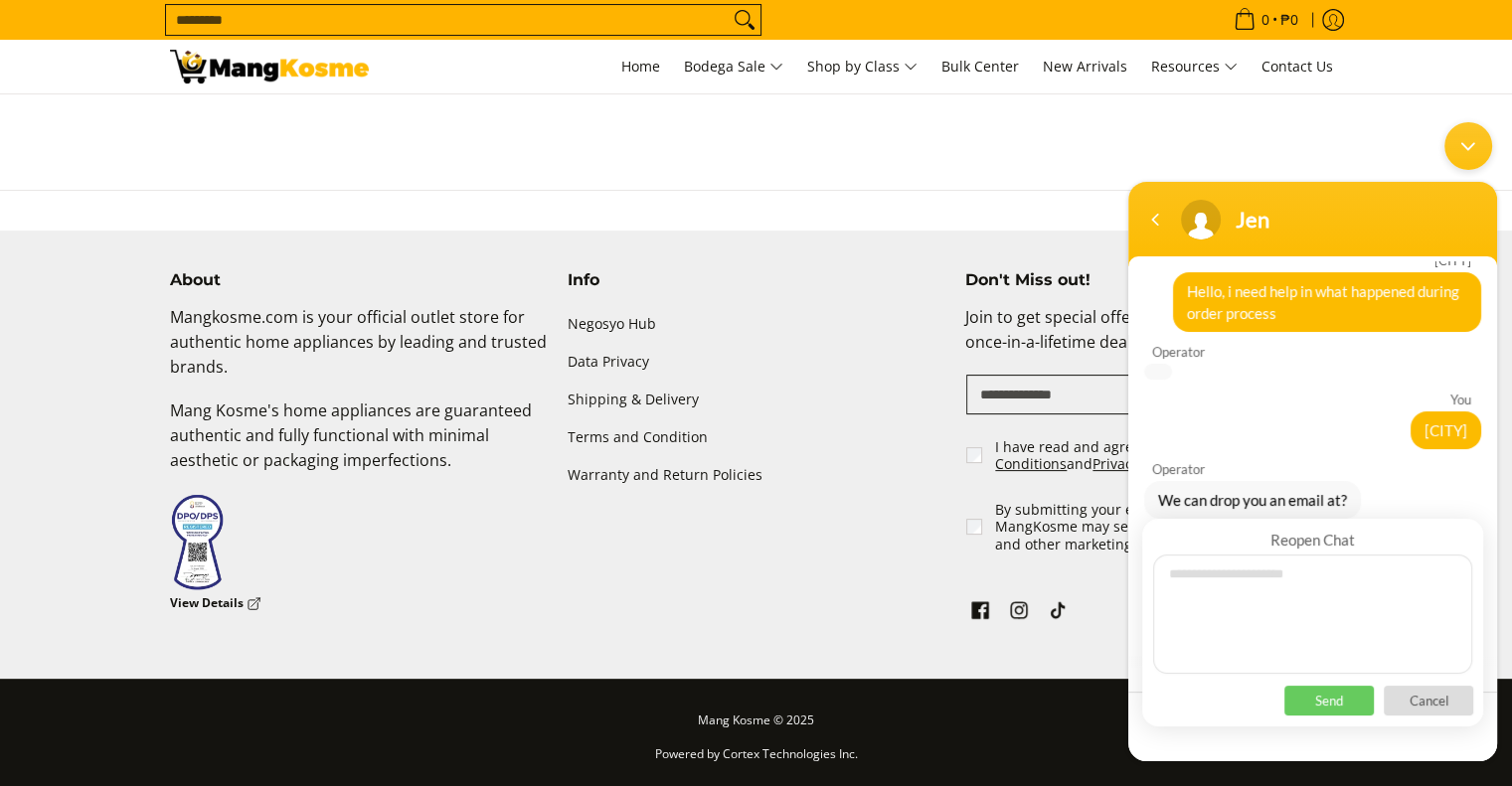 scroll, scrollTop: 0, scrollLeft: 0, axis: both 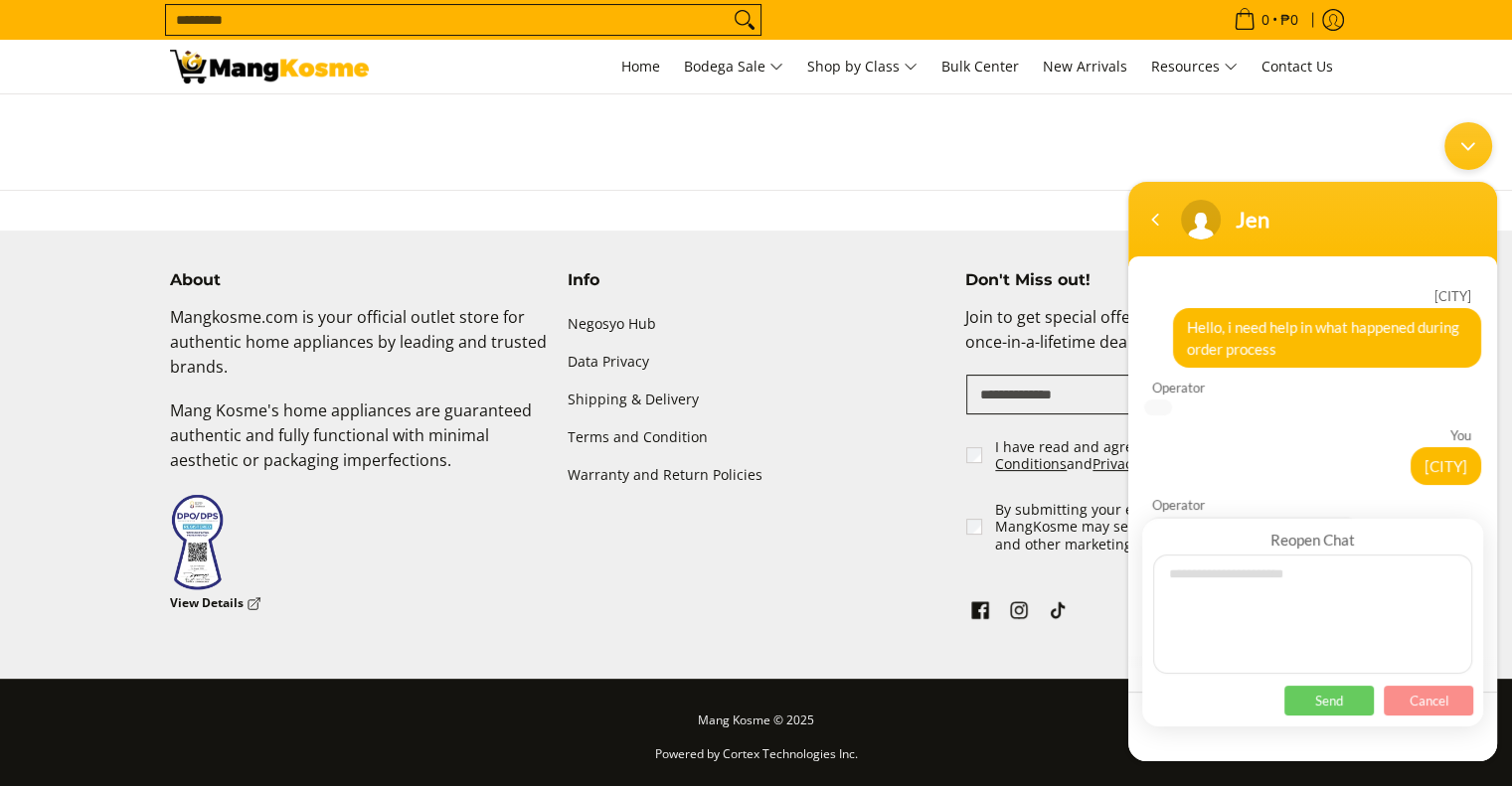 click on "Cancel" at bounding box center (1428, 701) 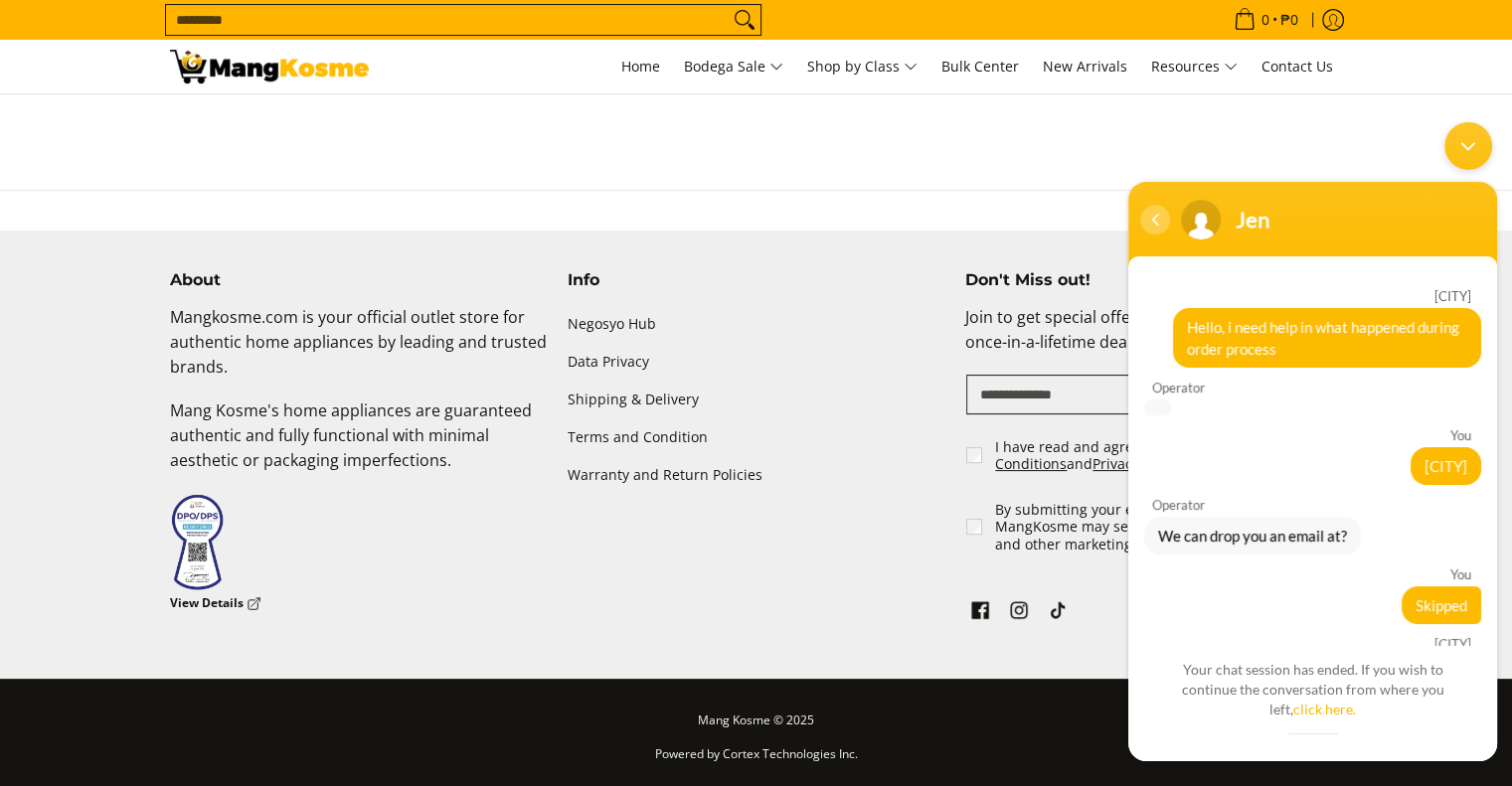 click at bounding box center [1155, 220] 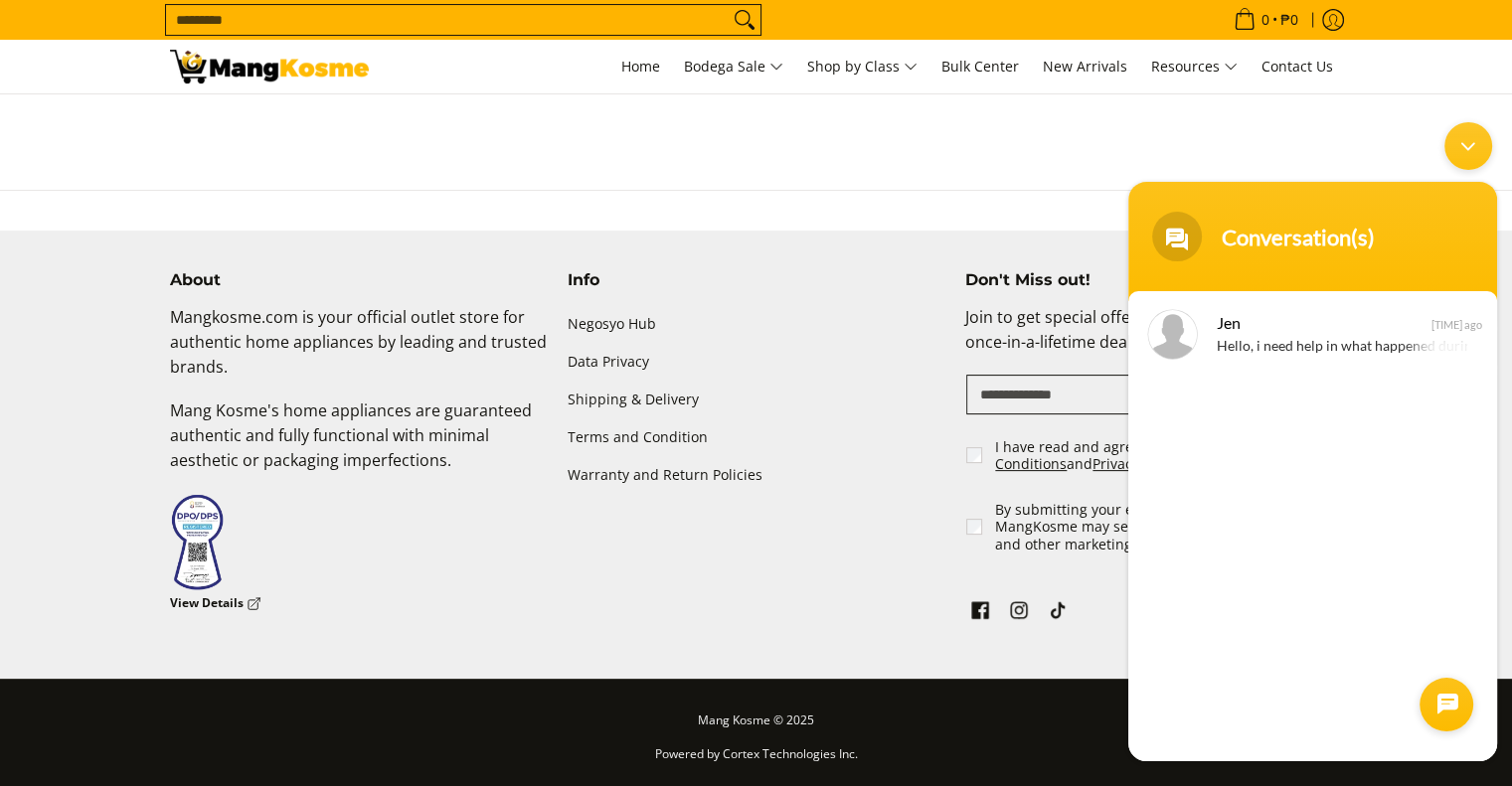 click at bounding box center [1446, 705] 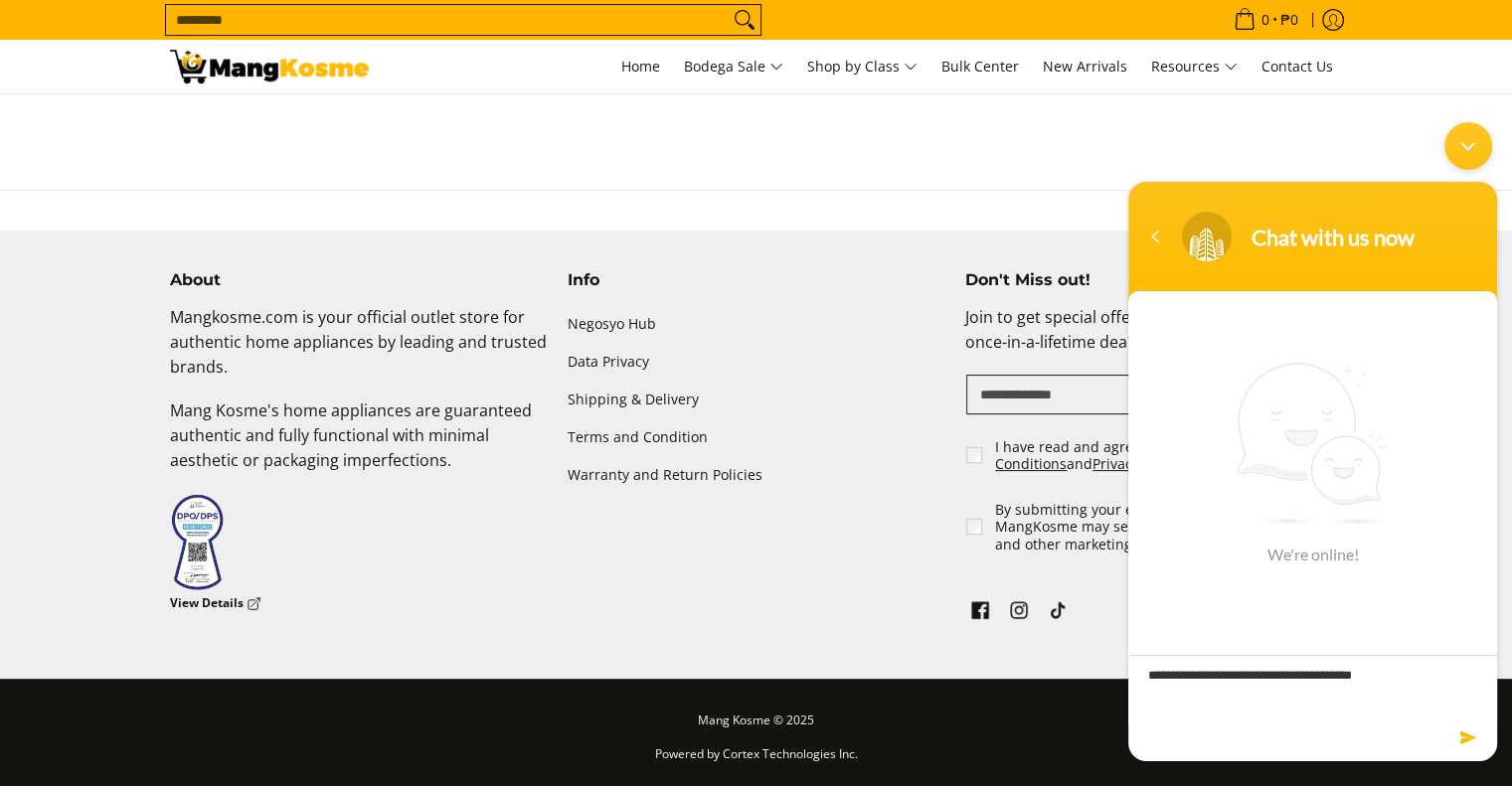 type on "**********" 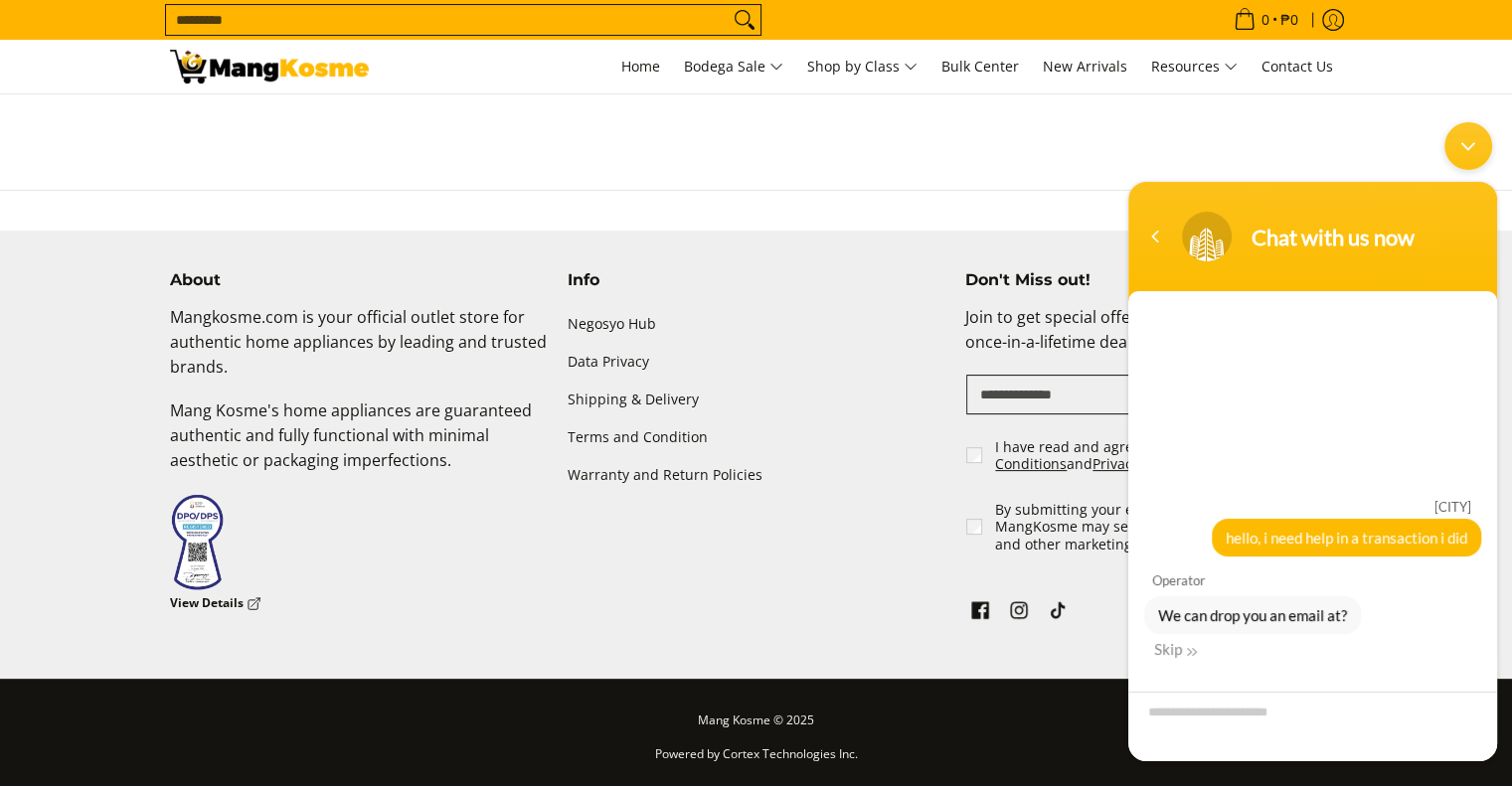 click at bounding box center [1312, 713] 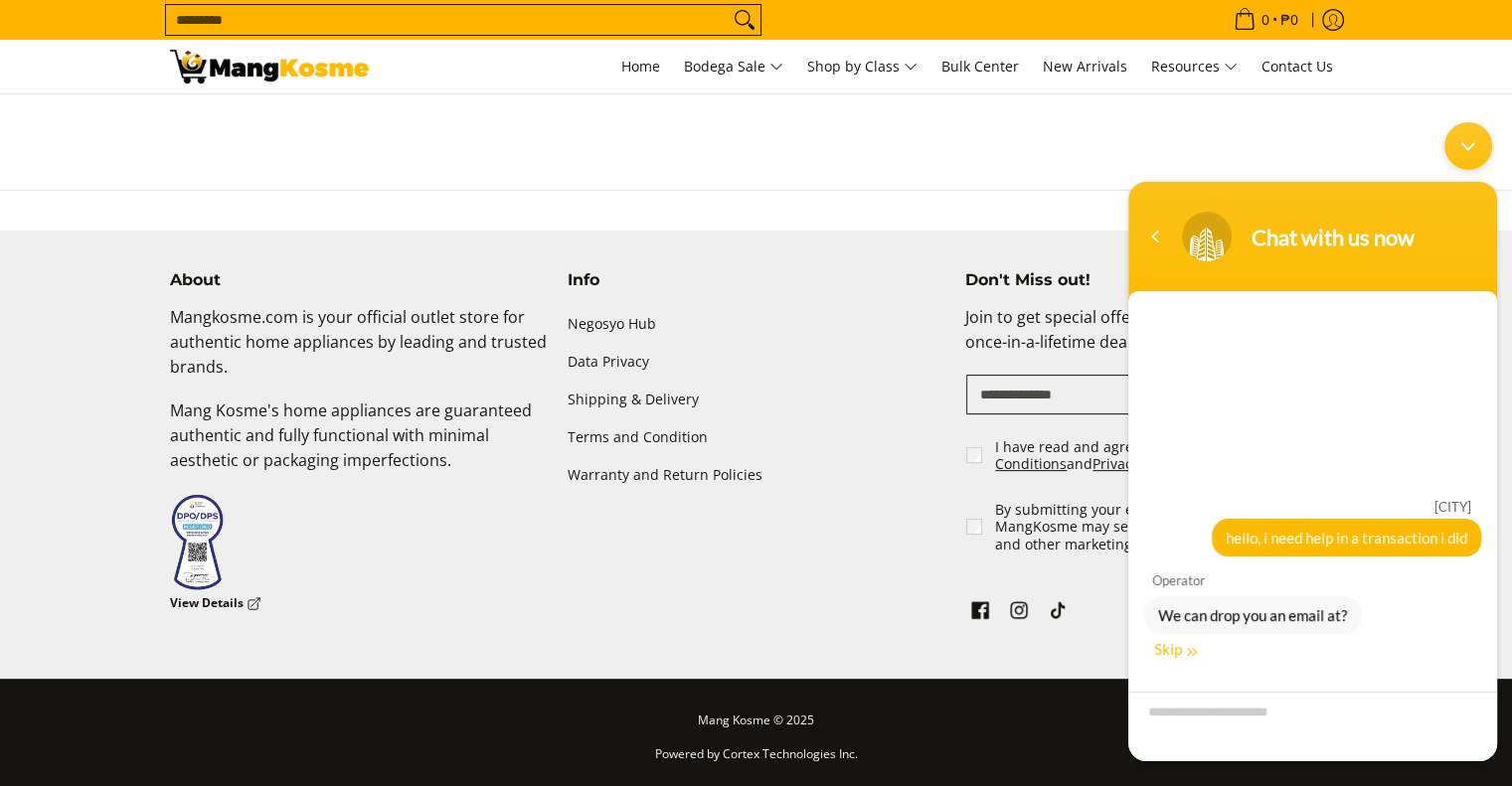 click at bounding box center (1192, 652) 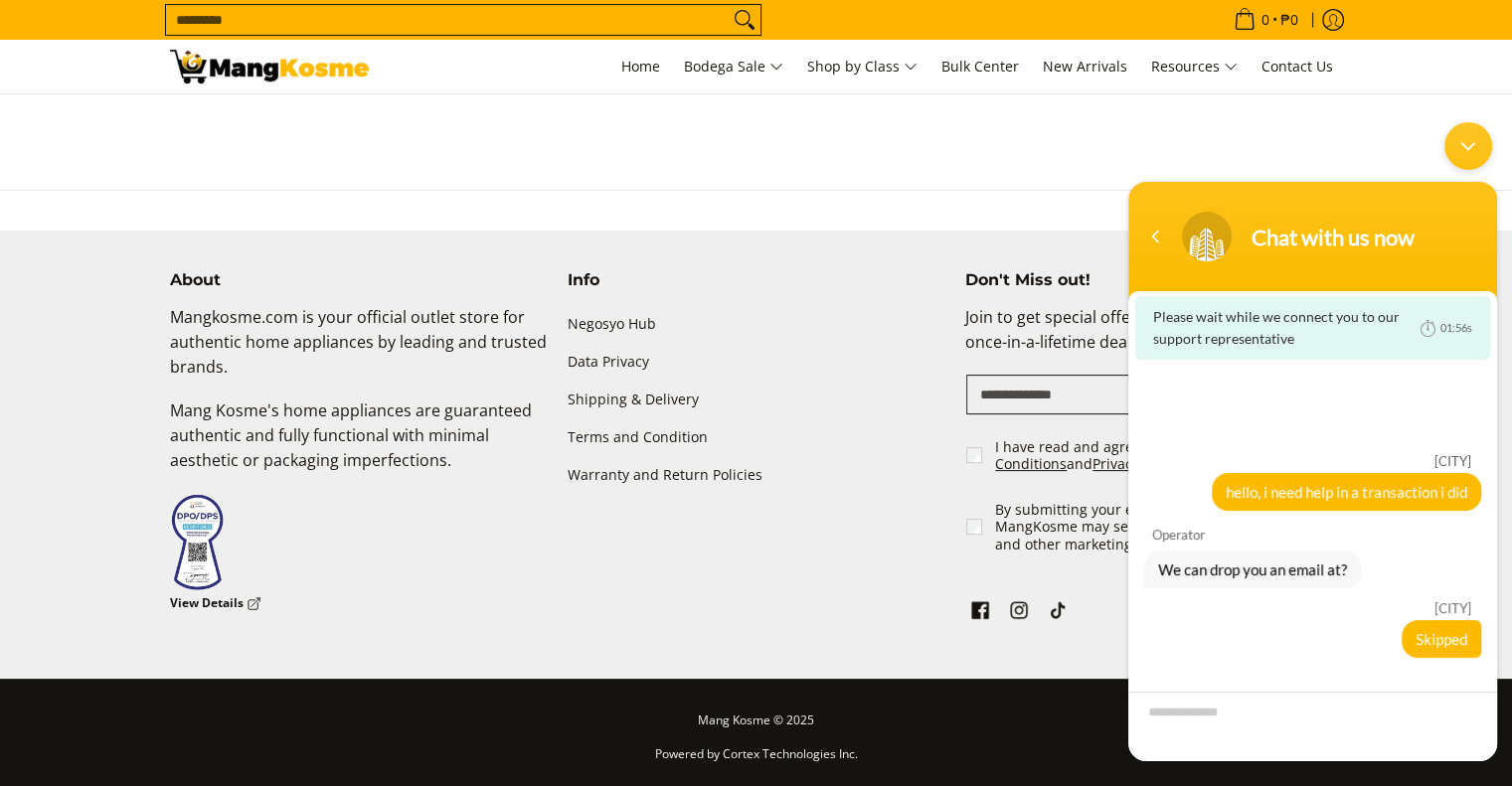 click on "About
Mangkosme.com is your official outlet store for authentic home appliances by leading and trusted brands.
Mang Kosme's home appliances are guaranteed authentic and fully functional with minimal aesthetic or packaging imperfections.
View Details" at bounding box center [756, 474] 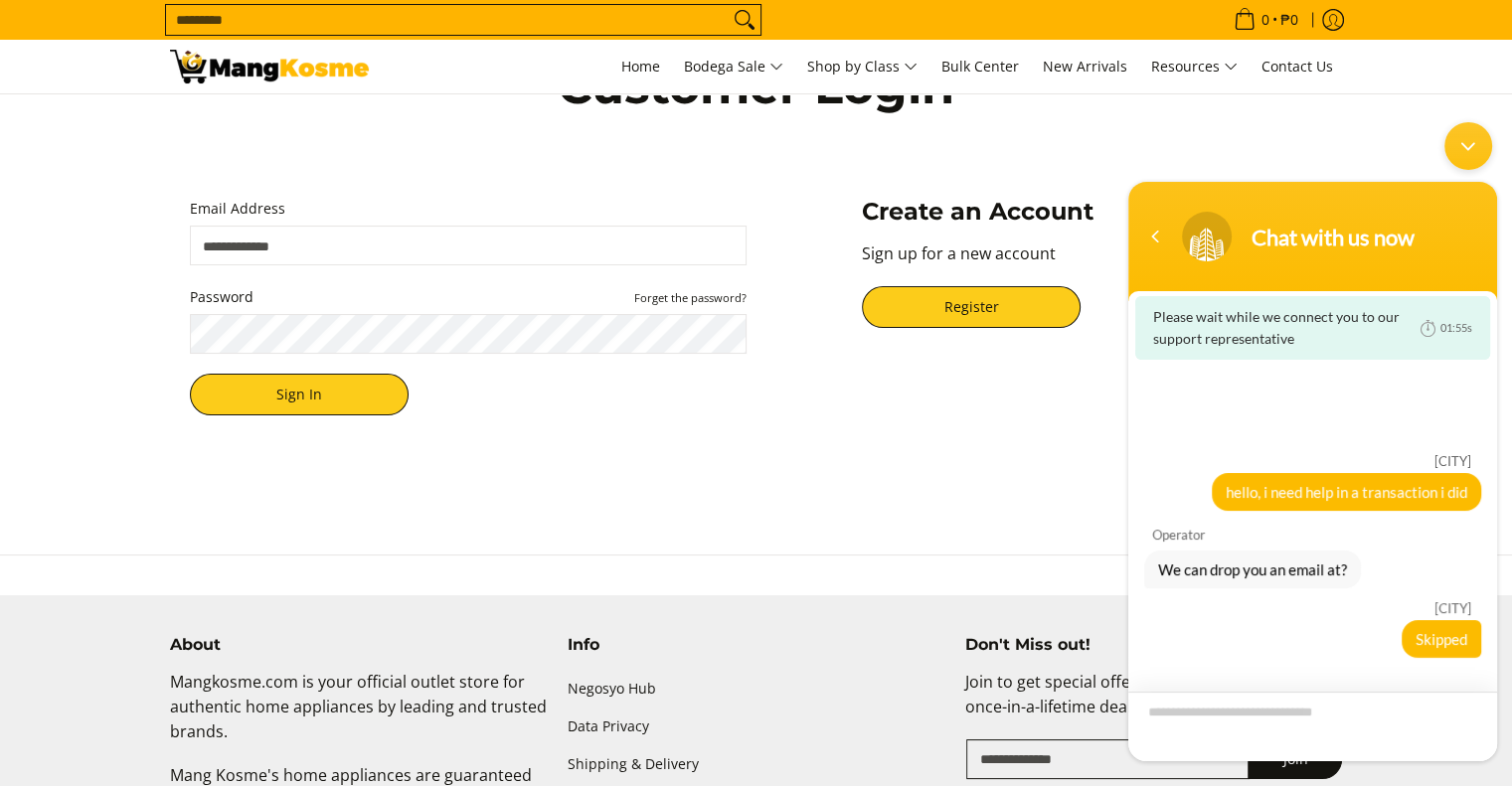 scroll, scrollTop: 0, scrollLeft: 0, axis: both 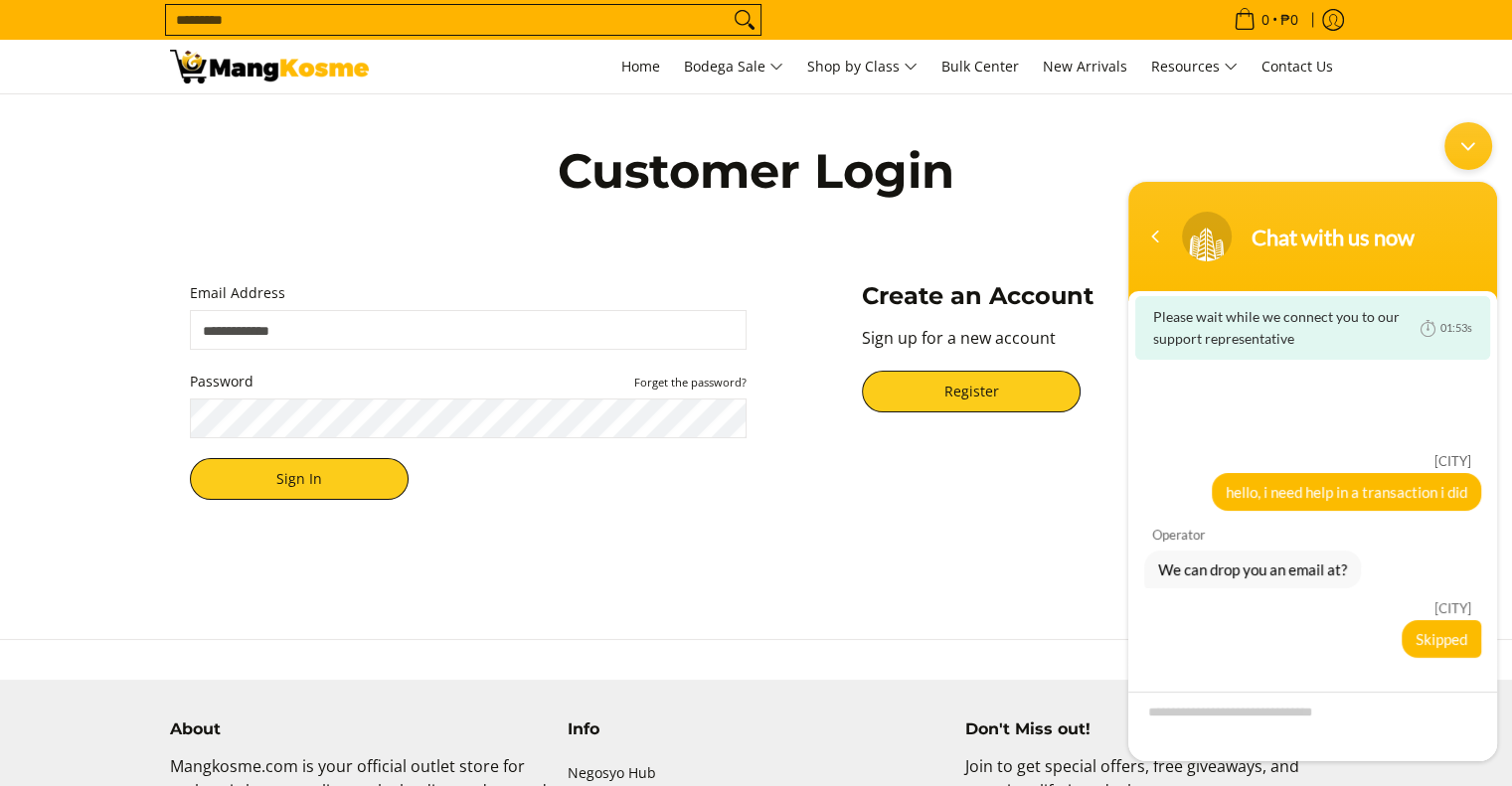 click at bounding box center [1468, 146] 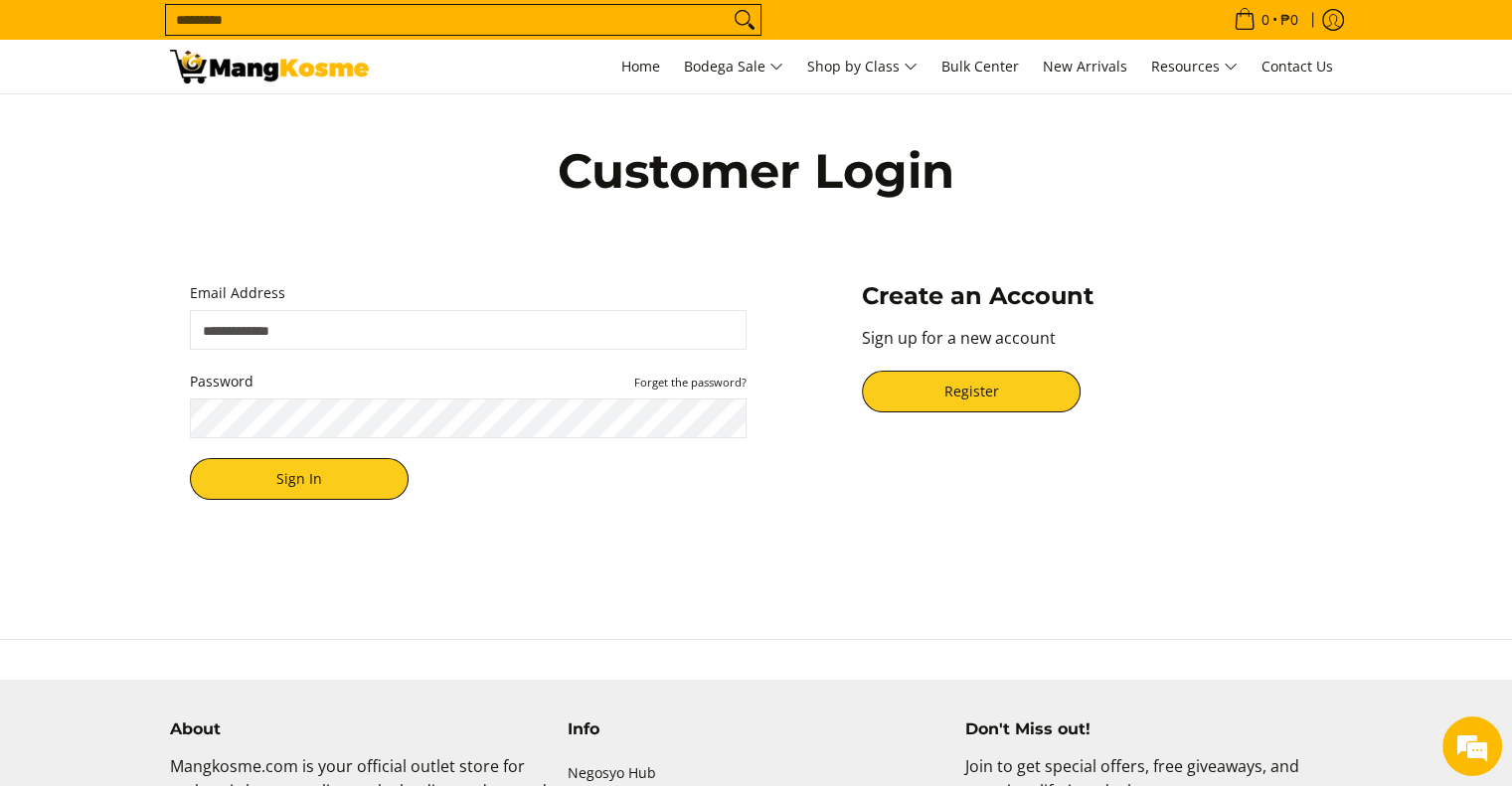 click at bounding box center (269, 67) 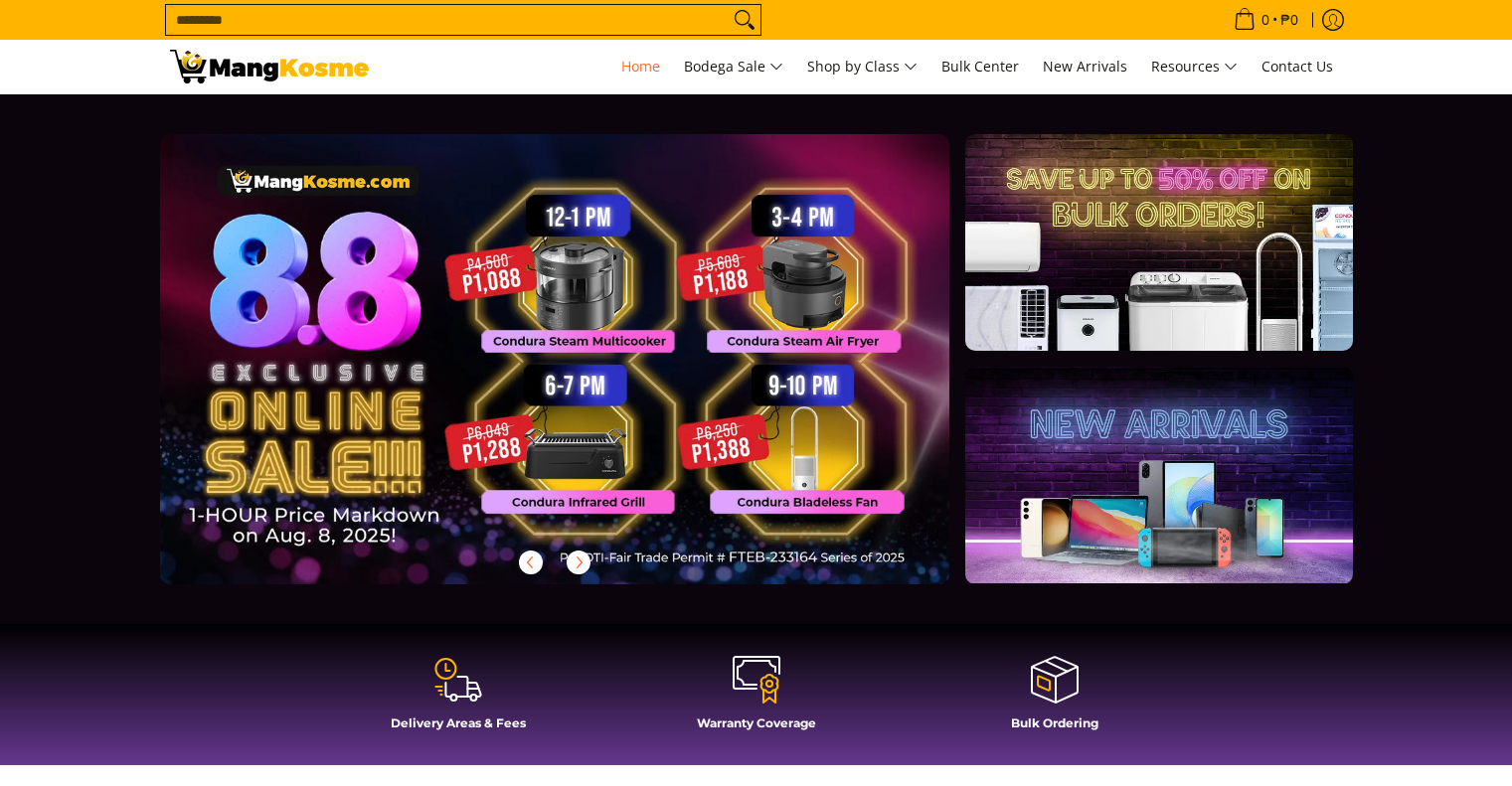 scroll, scrollTop: 0, scrollLeft: 0, axis: both 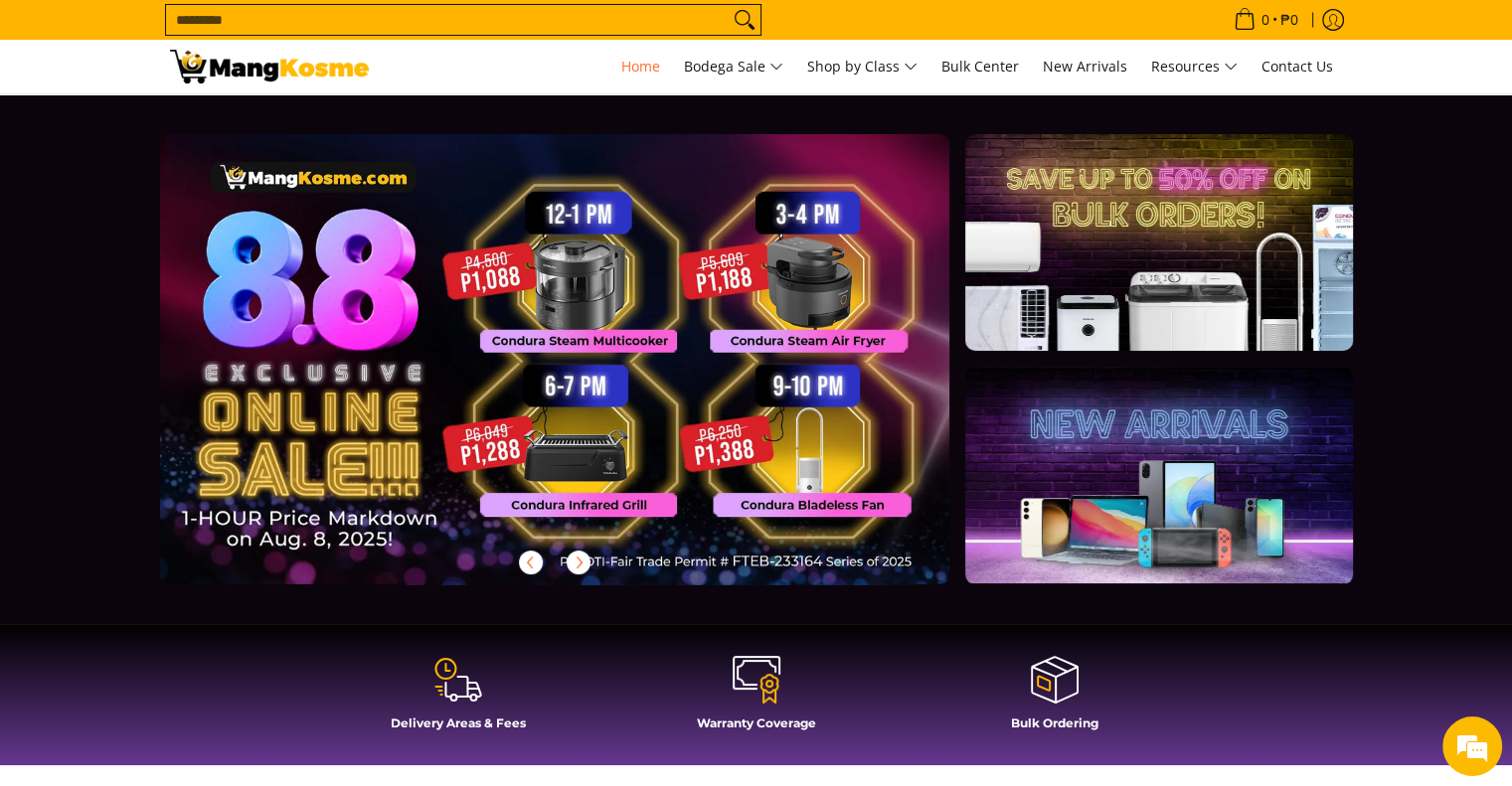 click at bounding box center (587, 375) 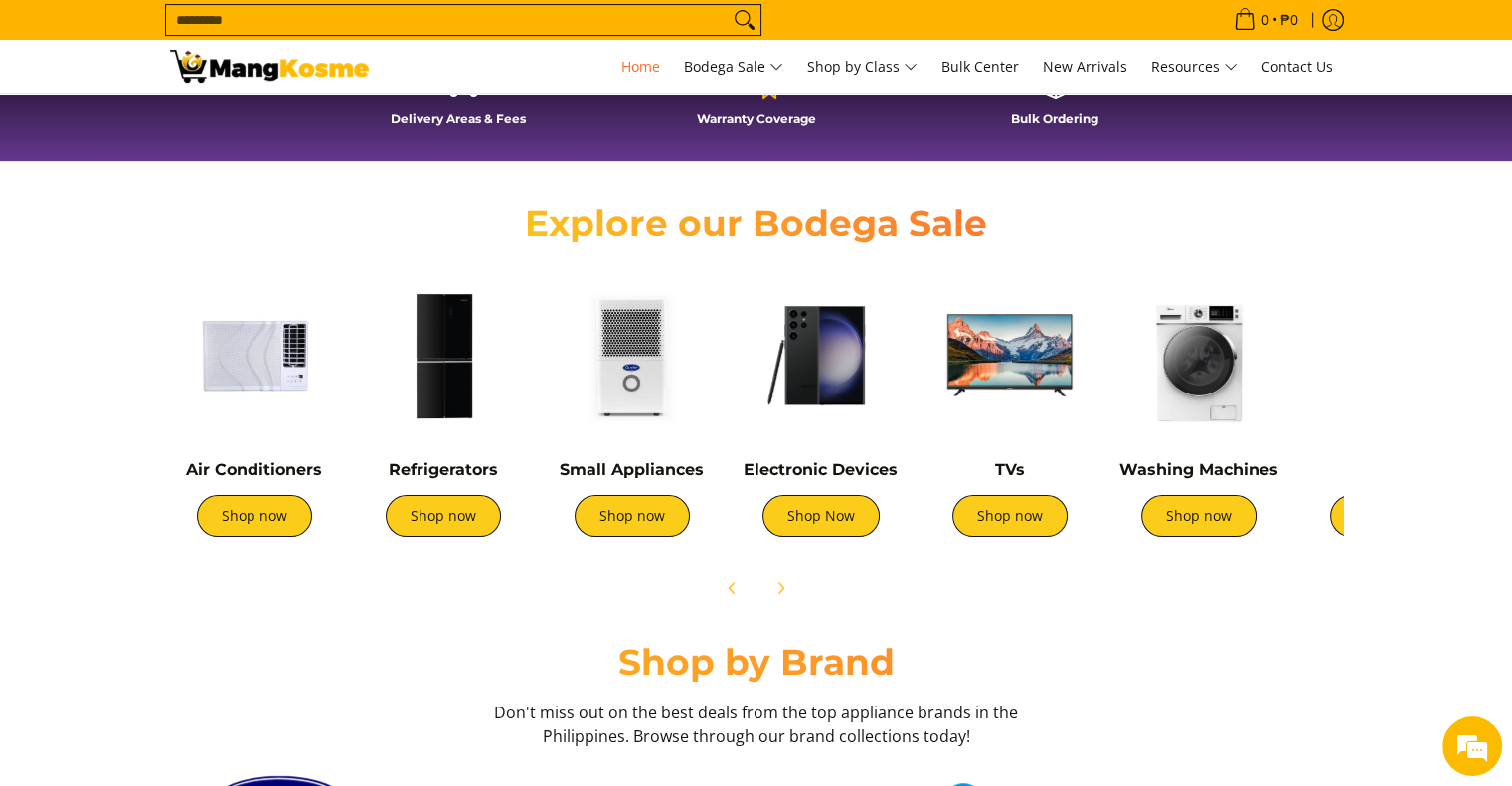 scroll, scrollTop: 608, scrollLeft: 0, axis: vertical 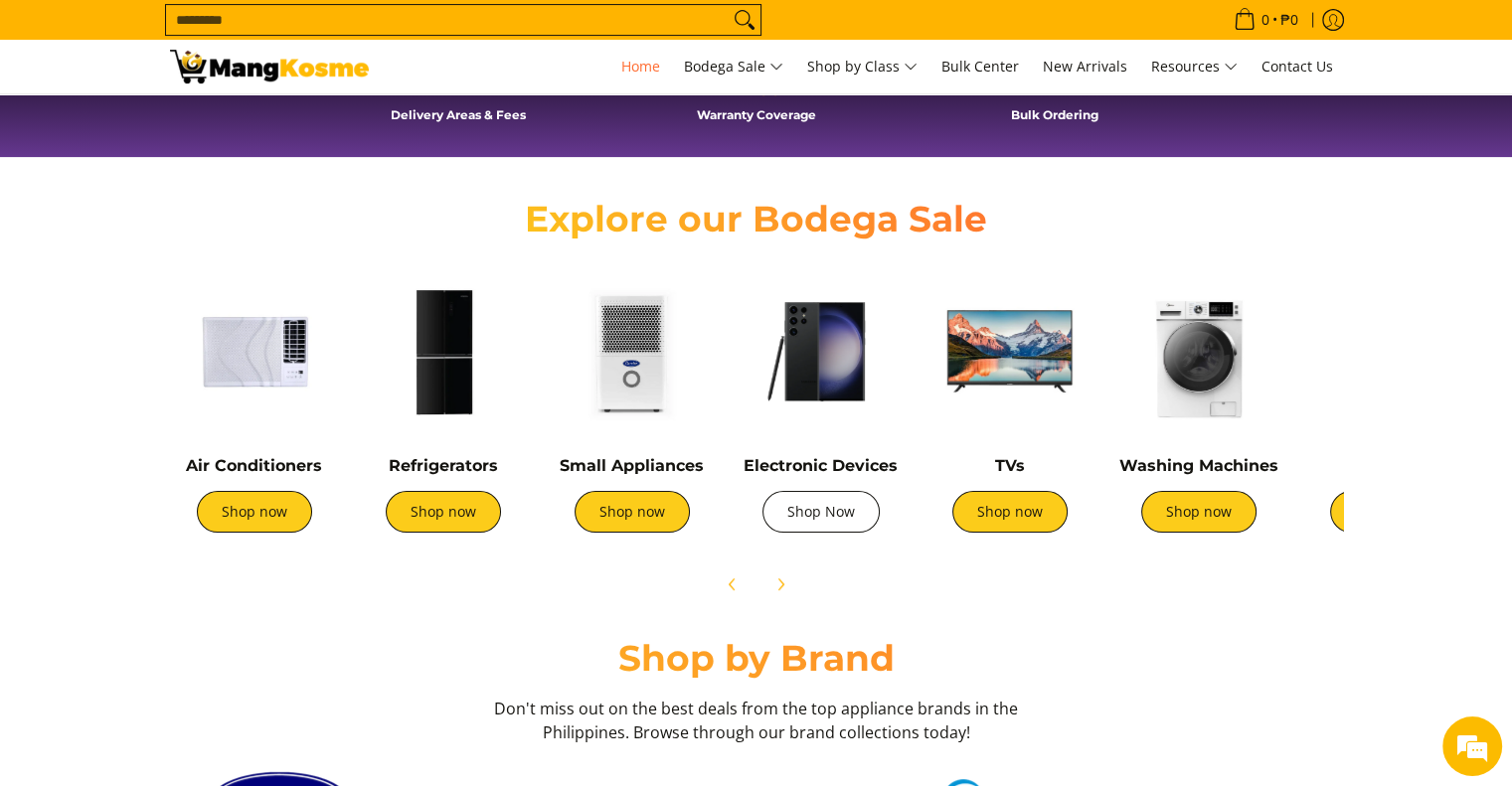 click on "Shop Now" at bounding box center (821, 512) 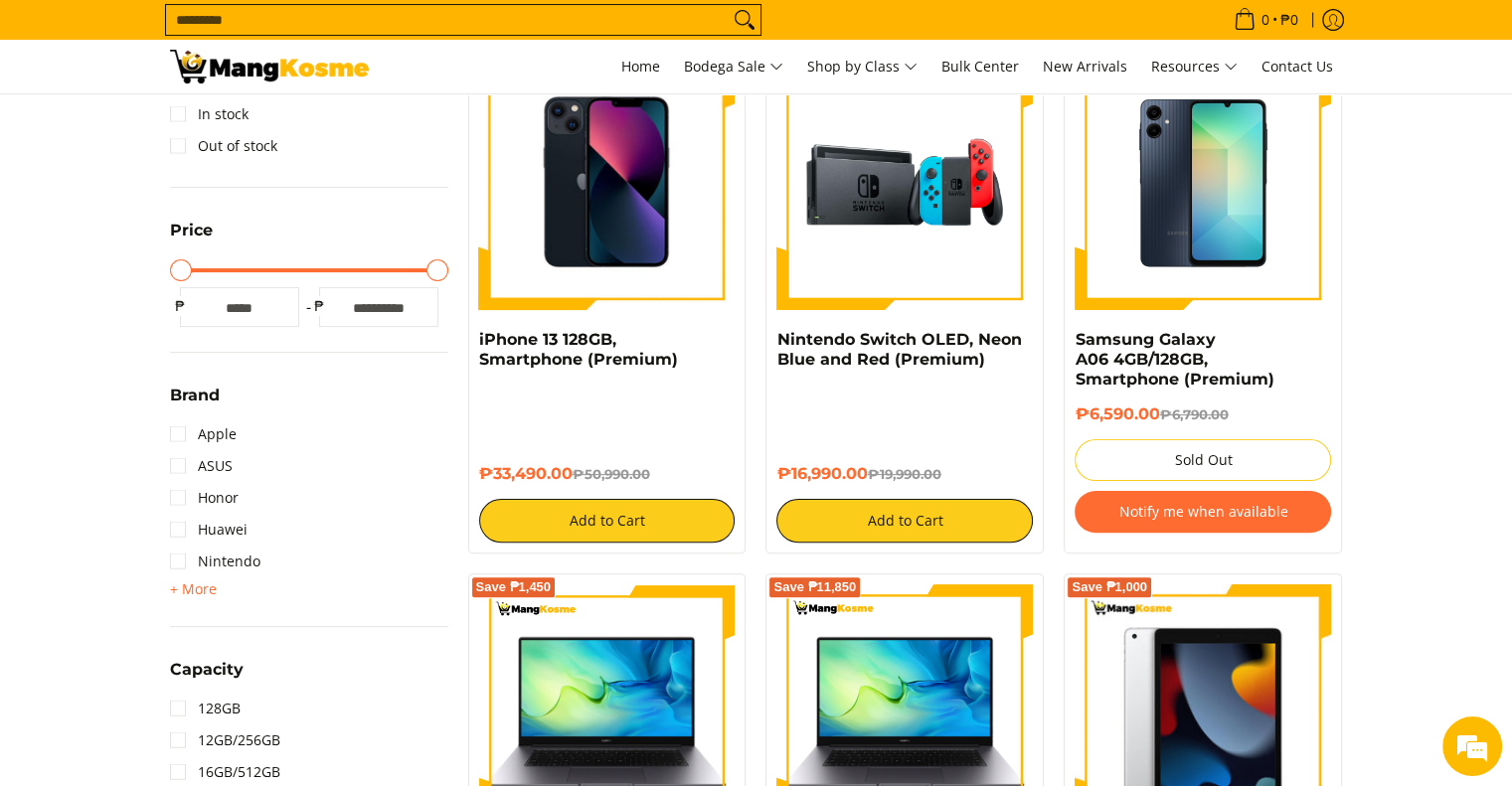 scroll, scrollTop: 0, scrollLeft: 0, axis: both 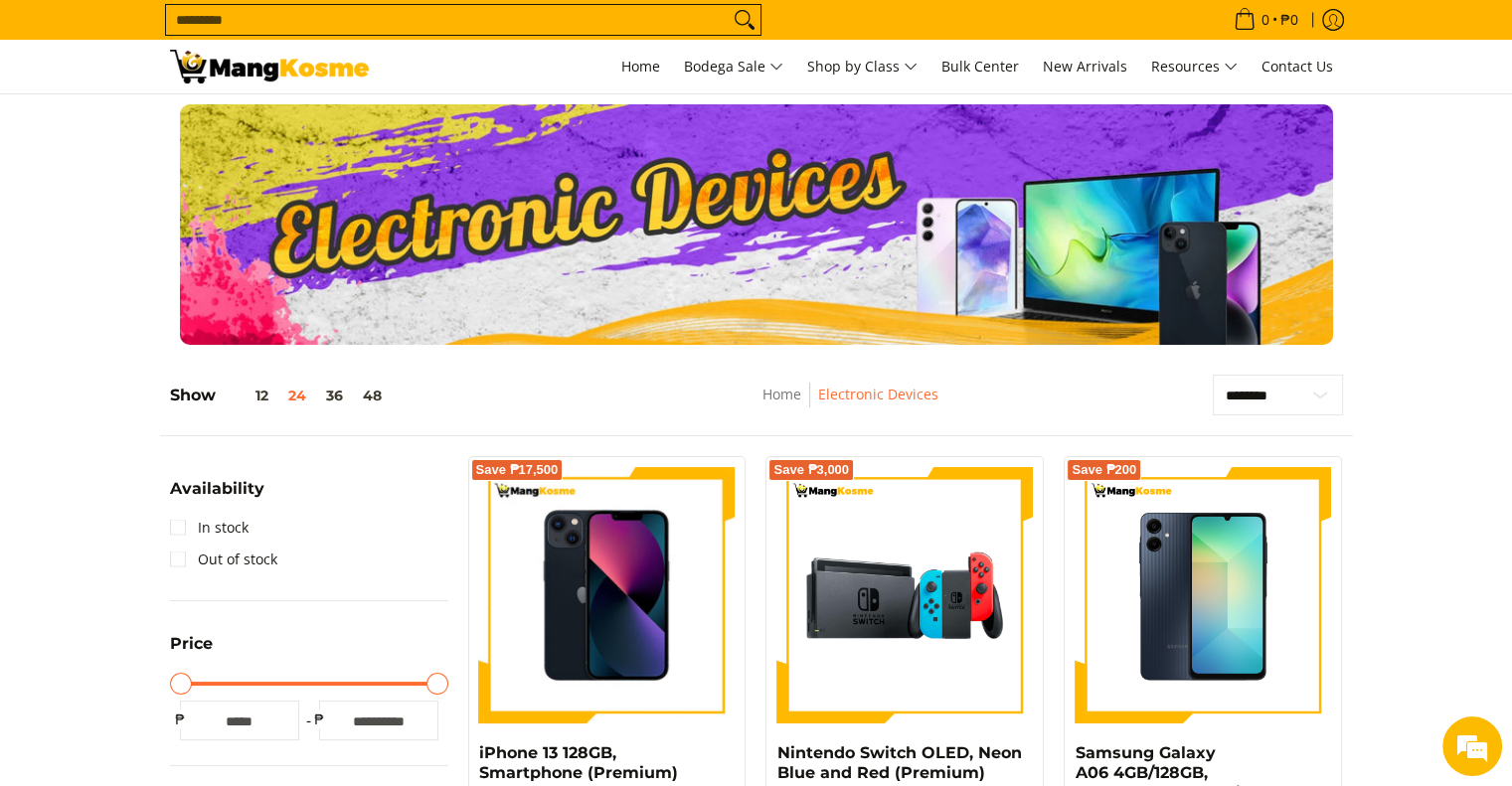 click at bounding box center [269, 67] 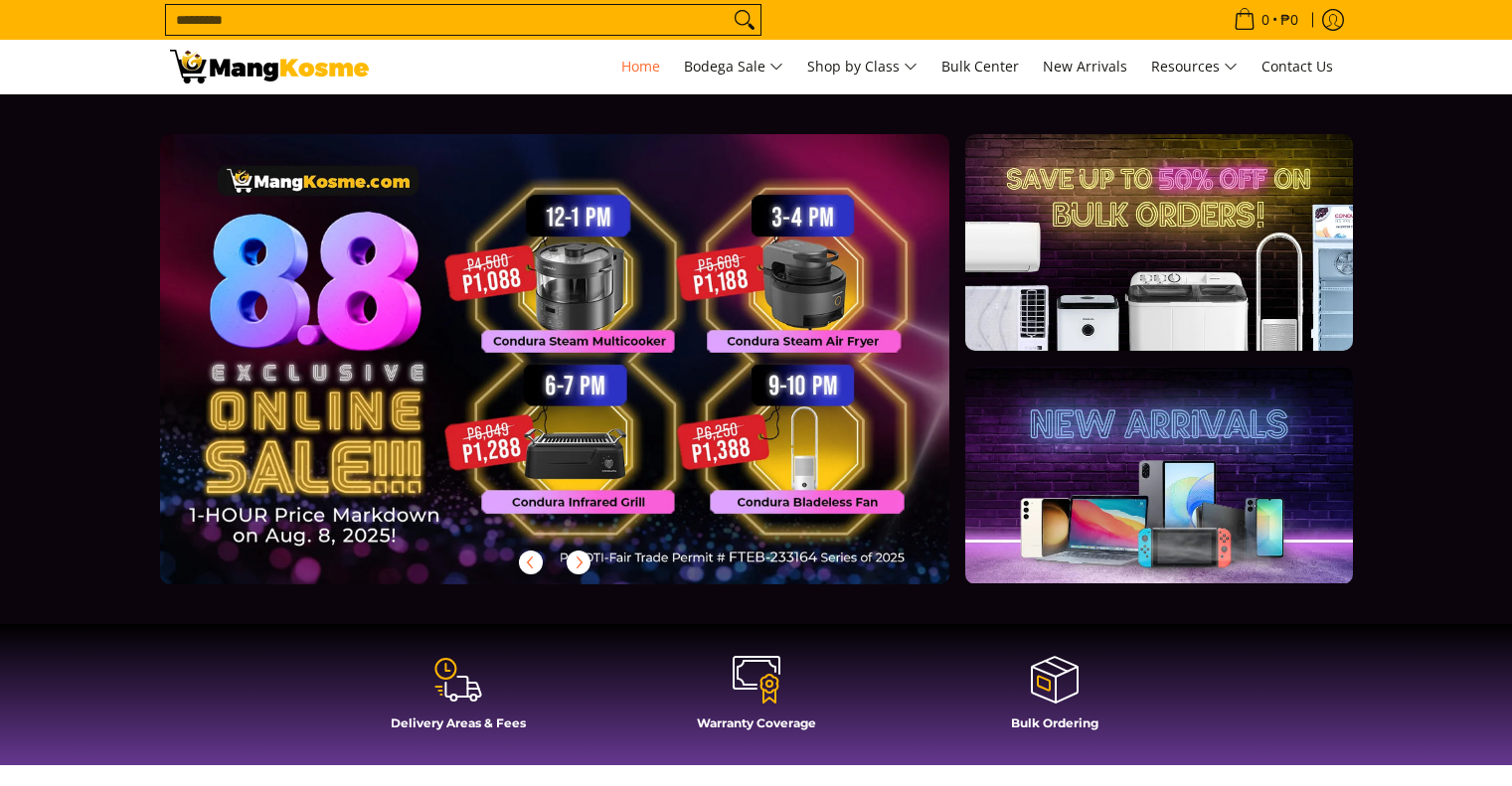 scroll, scrollTop: 0, scrollLeft: 0, axis: both 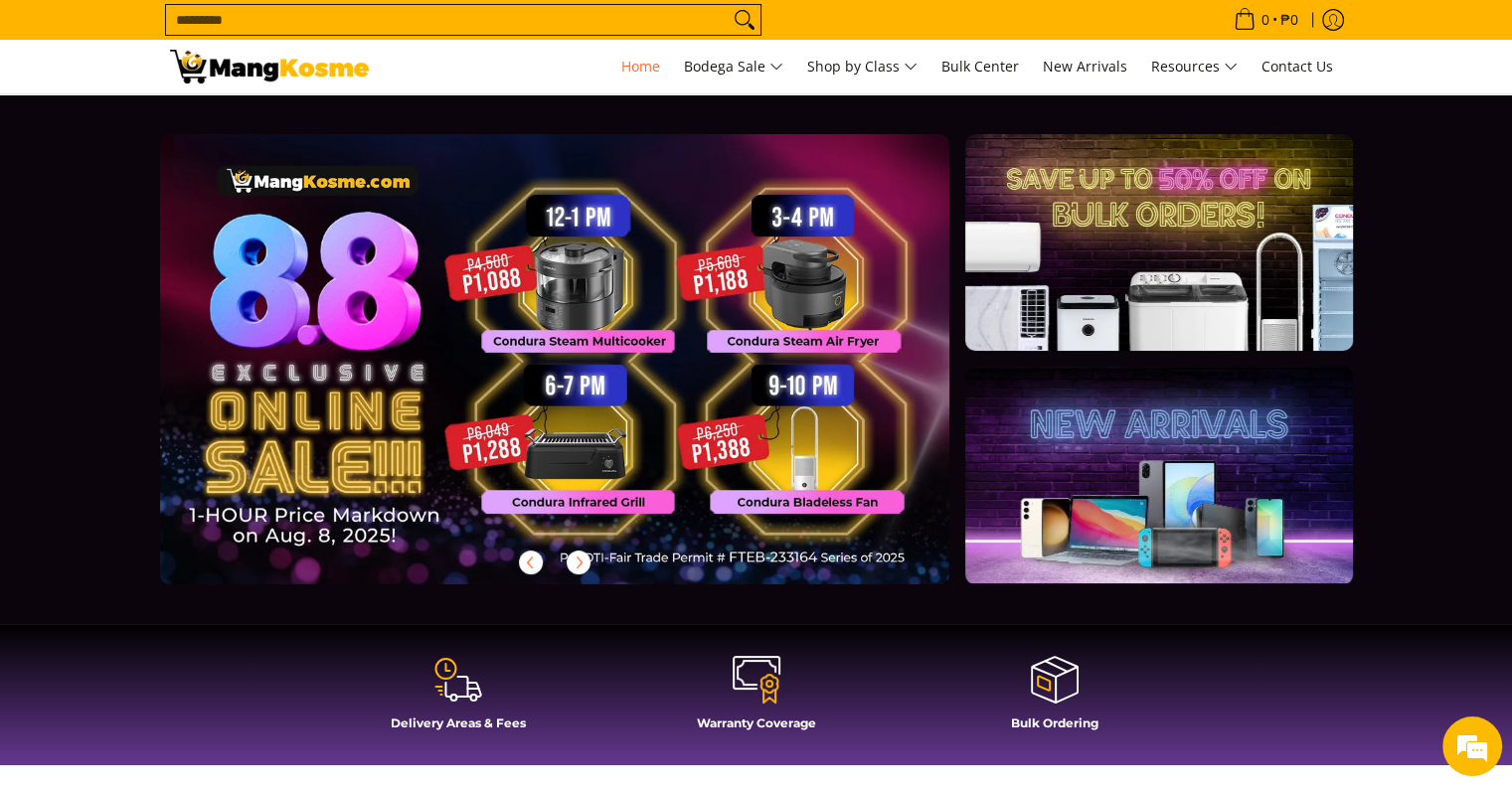 click on "Search..." at bounding box center [447, 20] 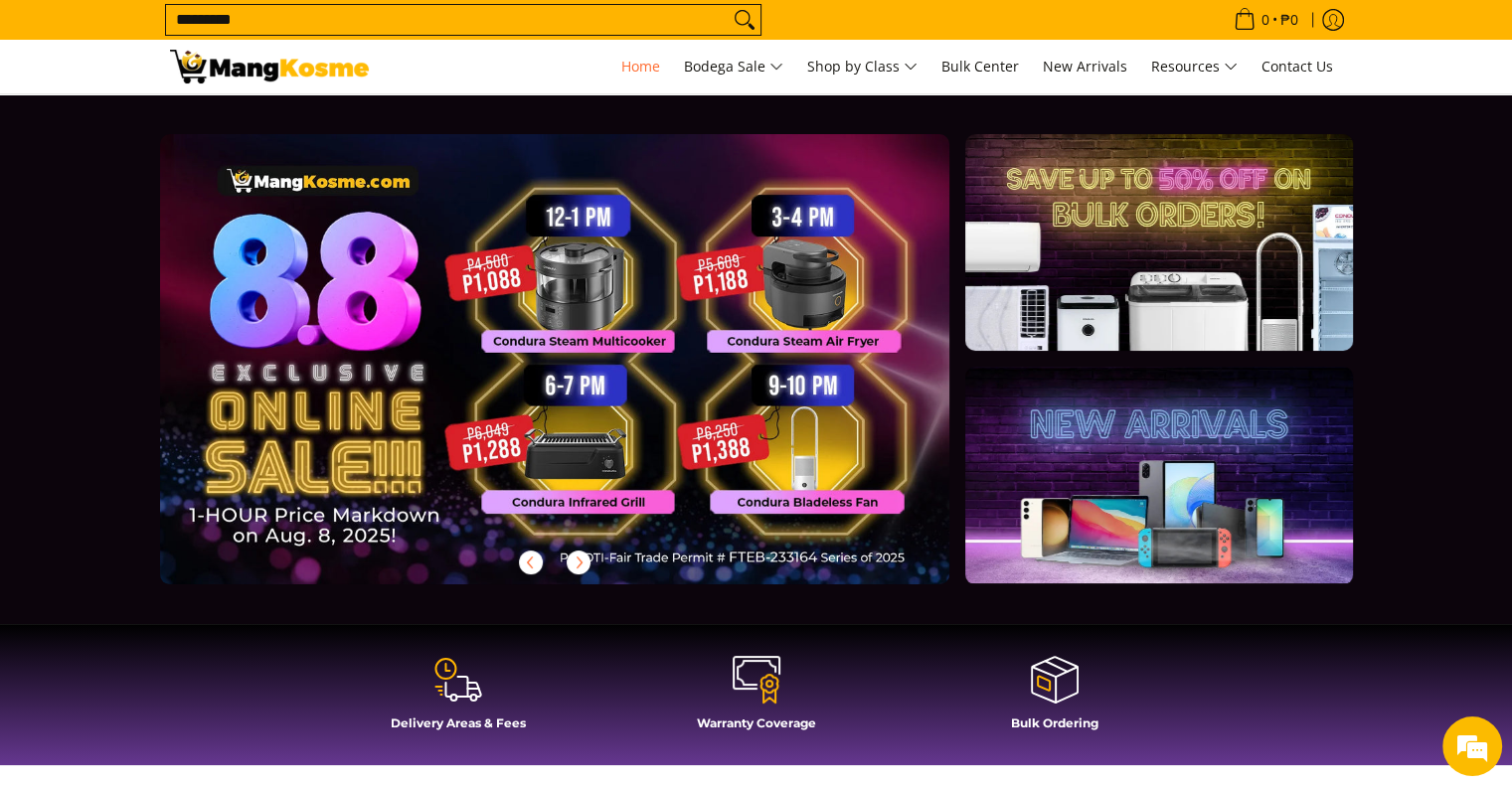 type on "*********" 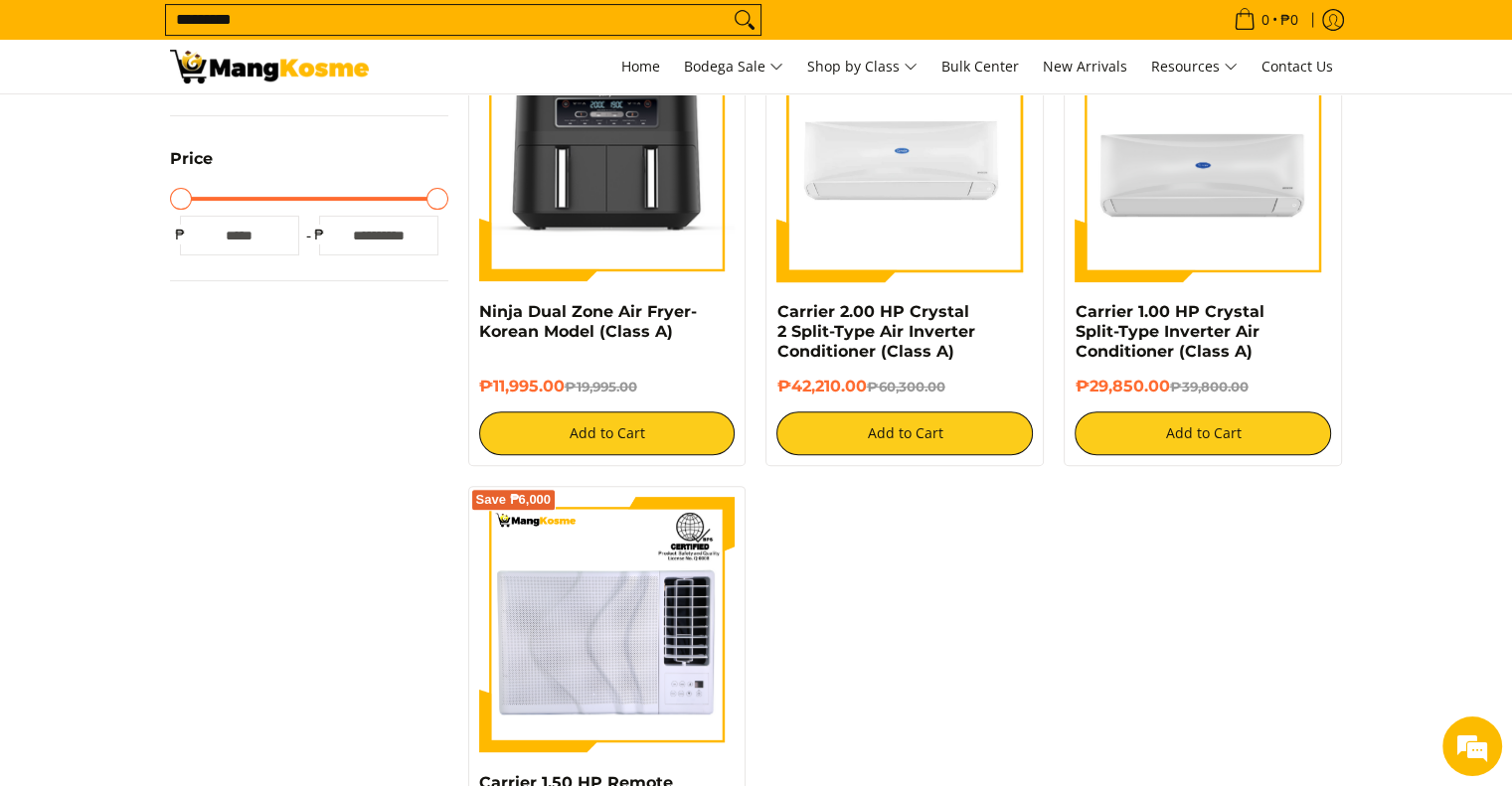scroll, scrollTop: 0, scrollLeft: 0, axis: both 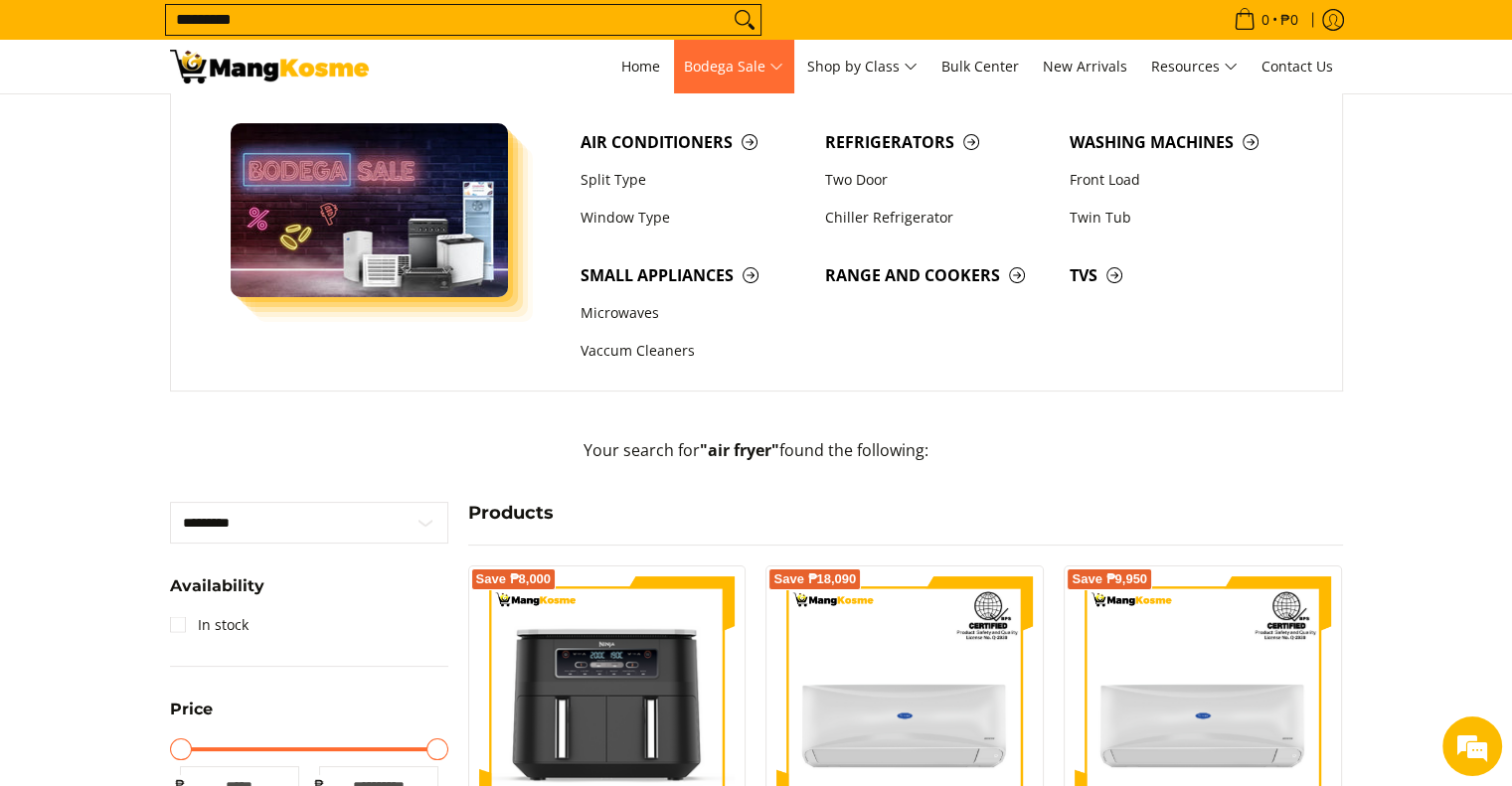 click on "Bodega Sale" at bounding box center [734, 67] 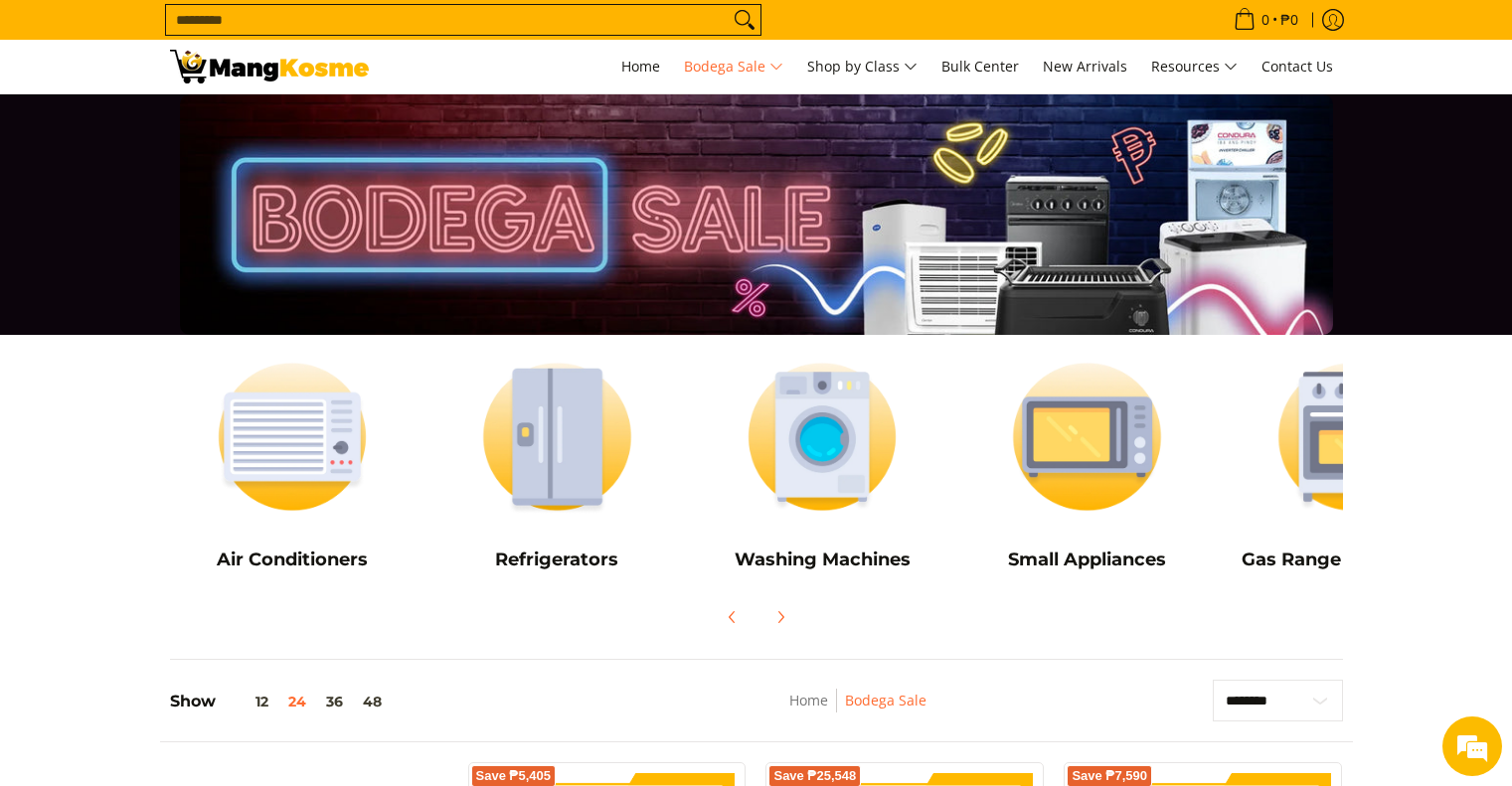scroll, scrollTop: 545, scrollLeft: 0, axis: vertical 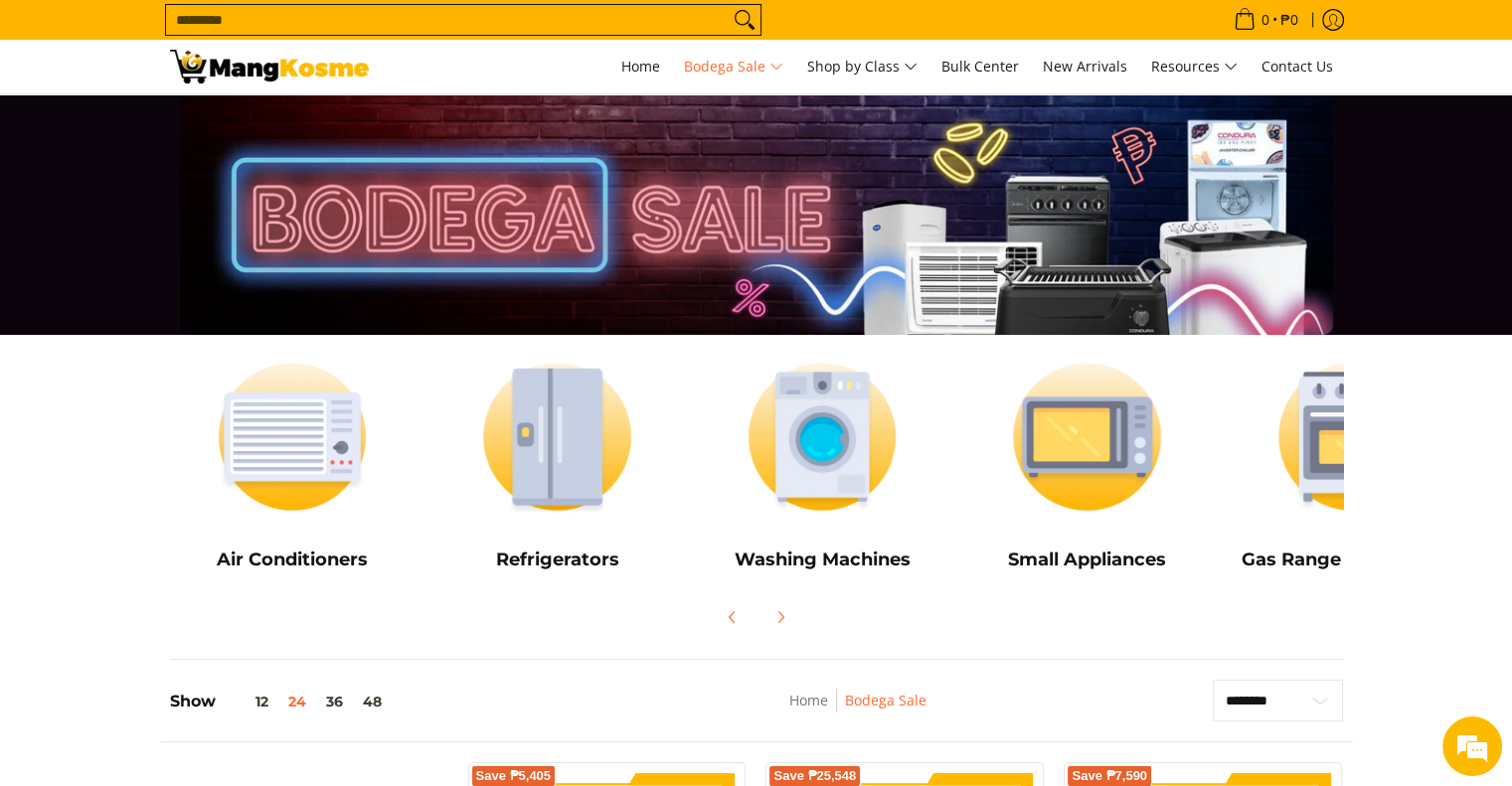 click at bounding box center [269, 67] 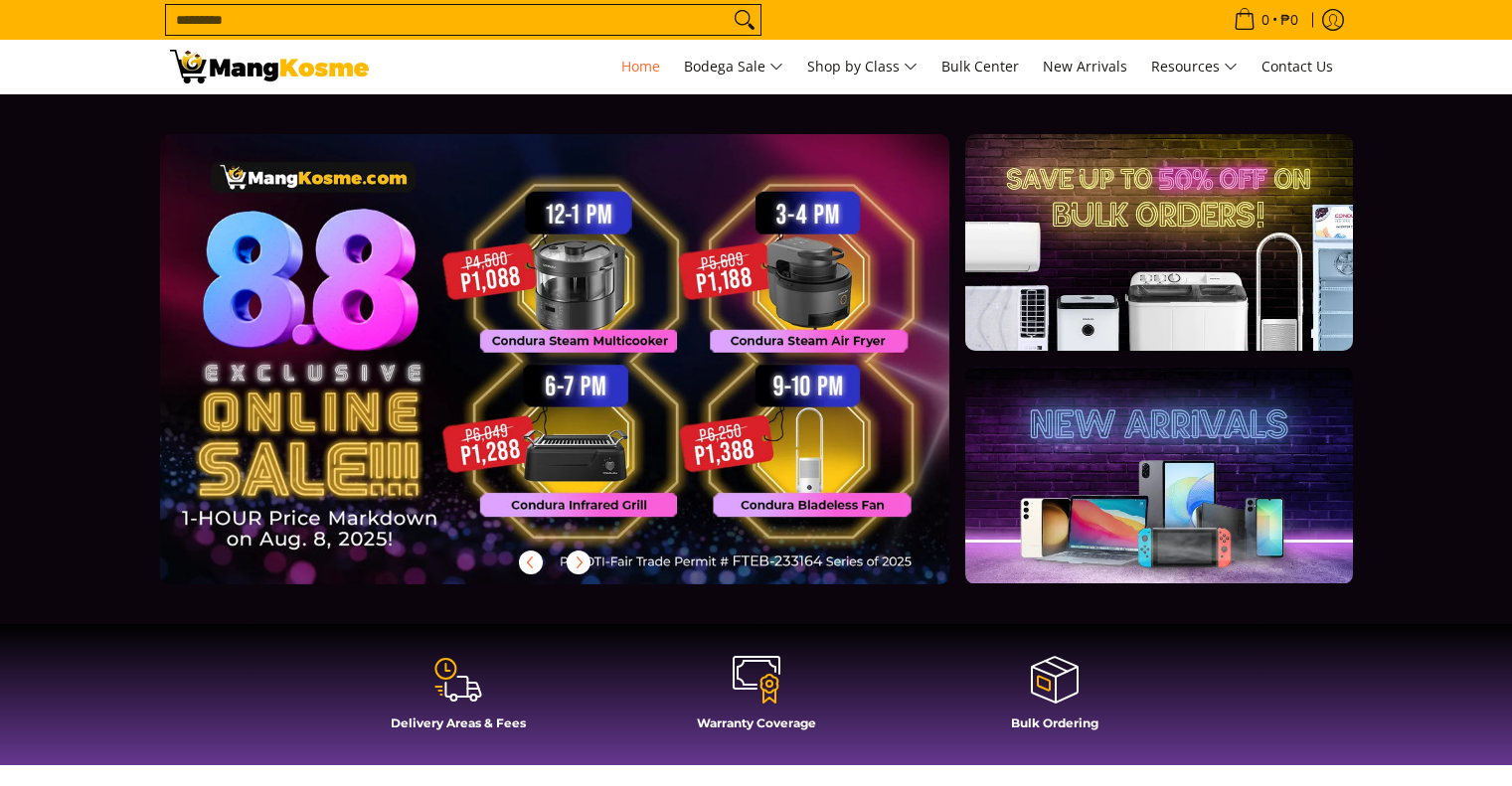 scroll, scrollTop: 0, scrollLeft: 0, axis: both 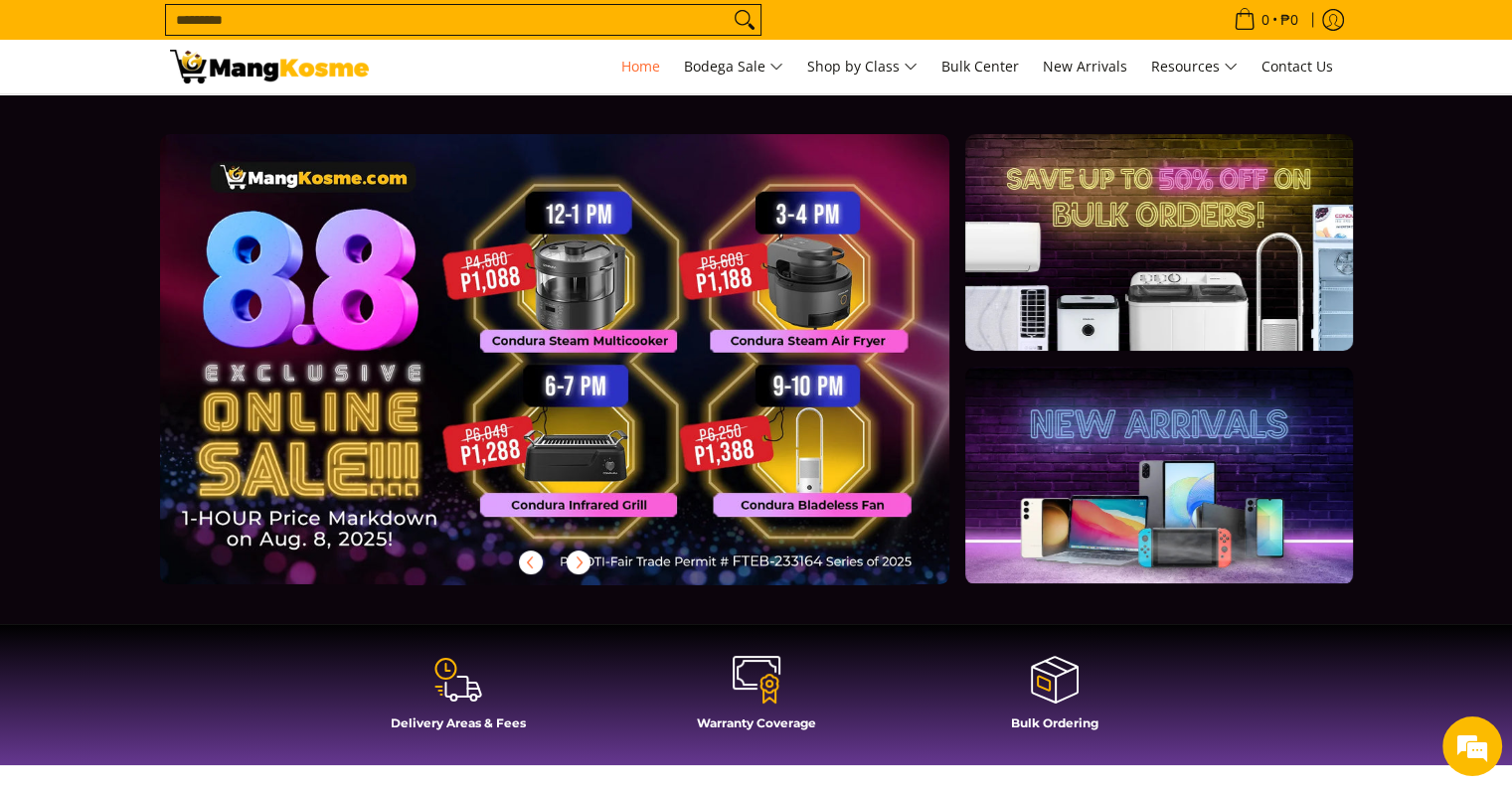 click at bounding box center [587, 375] 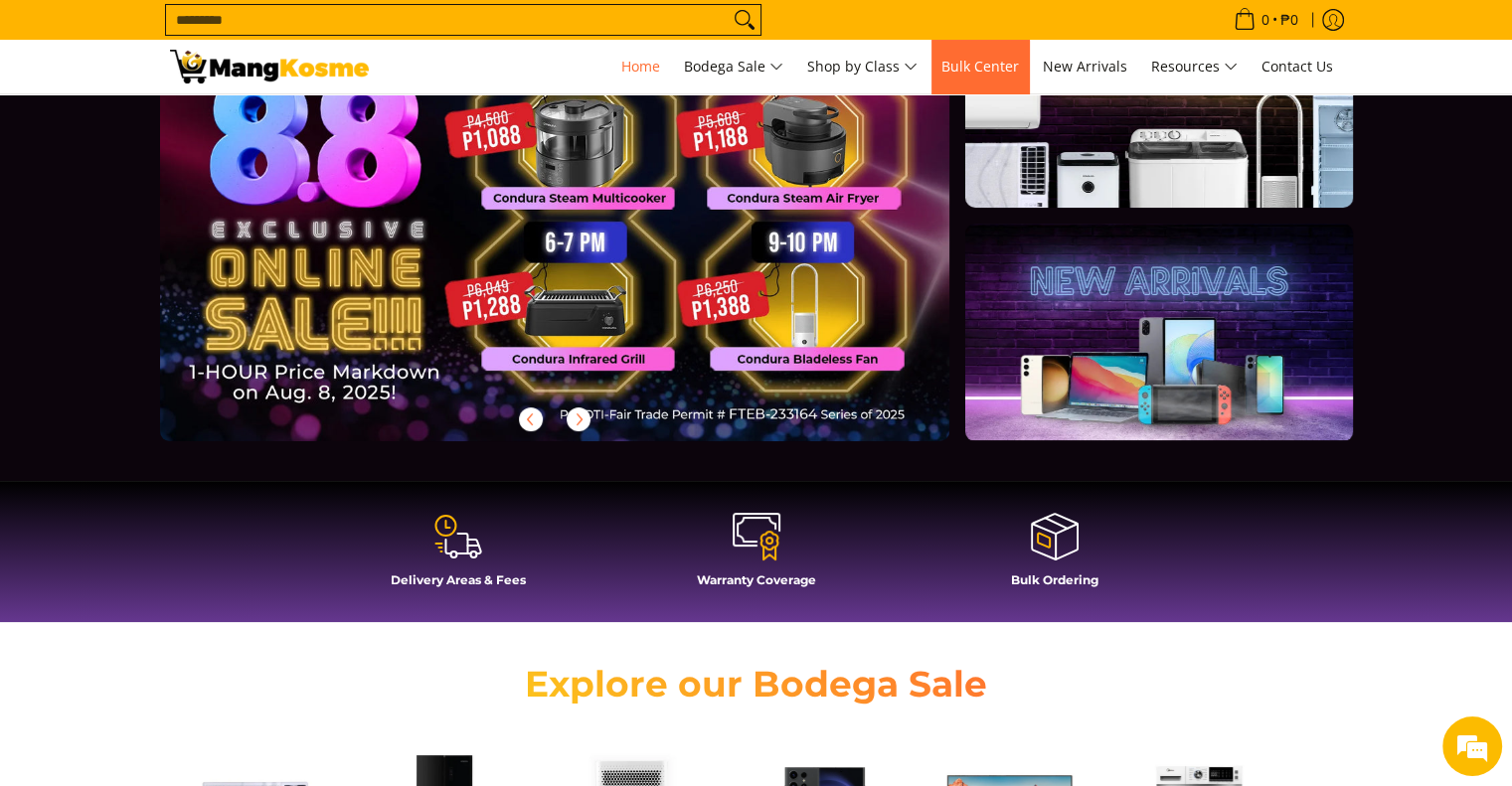 scroll, scrollTop: 7, scrollLeft: 0, axis: vertical 